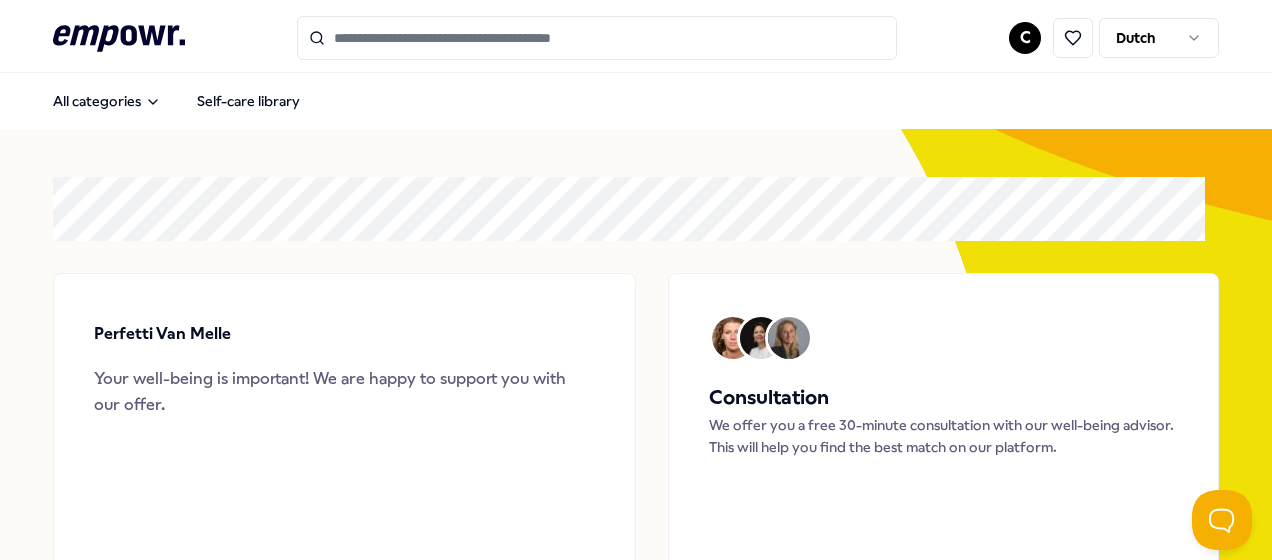 scroll, scrollTop: 0, scrollLeft: 0, axis: both 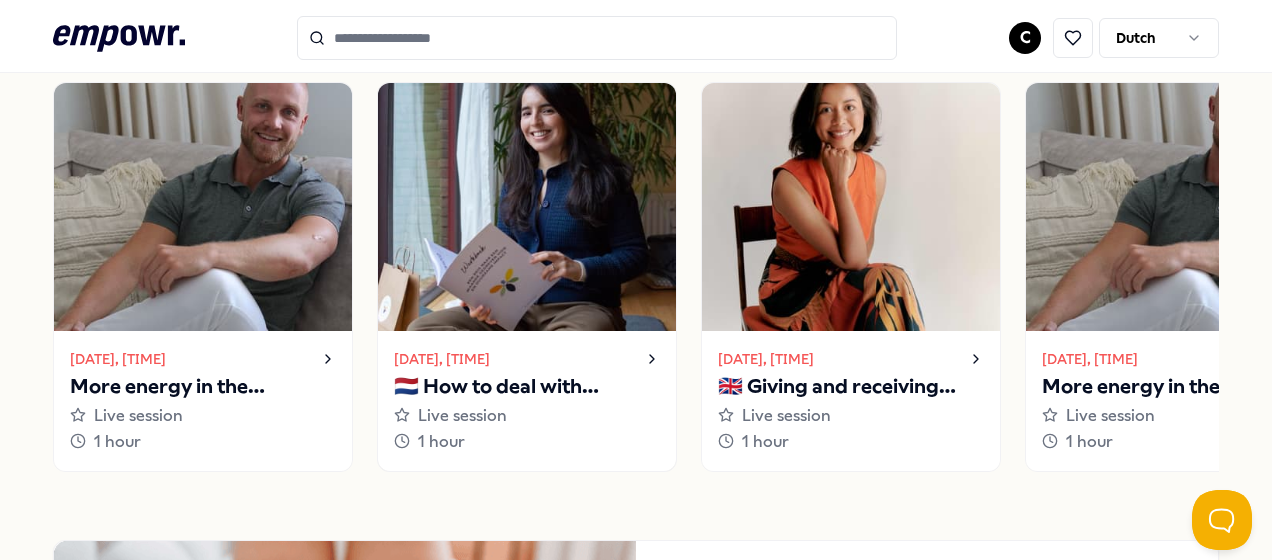 click on "🇳🇱 How to deal with uncertainty?" at bounding box center [527, 387] 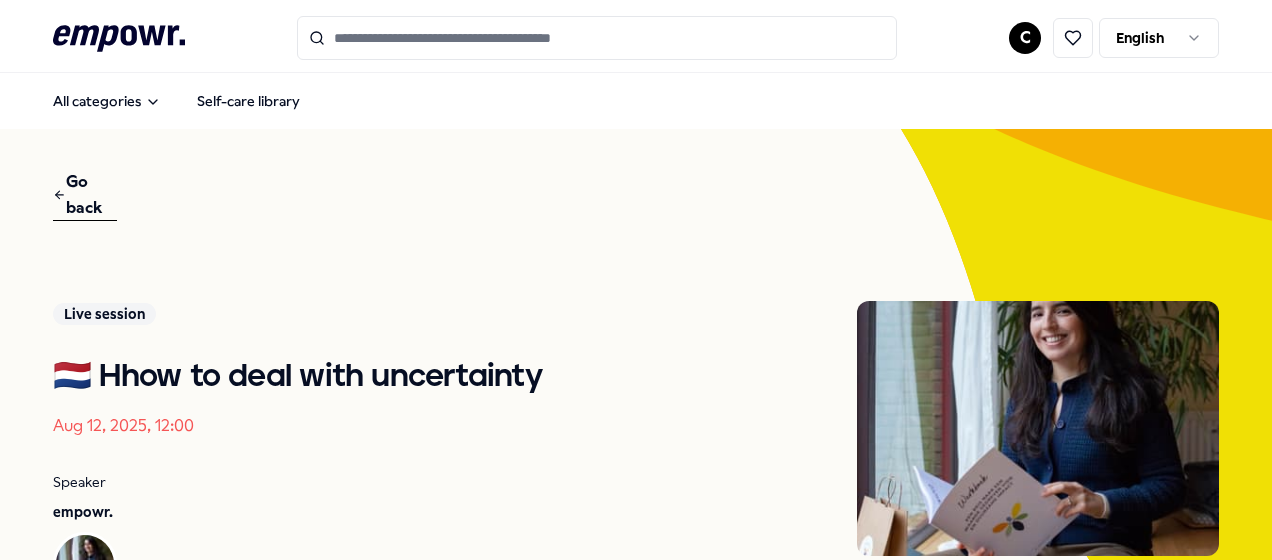 scroll, scrollTop: 490, scrollLeft: 0, axis: vertical 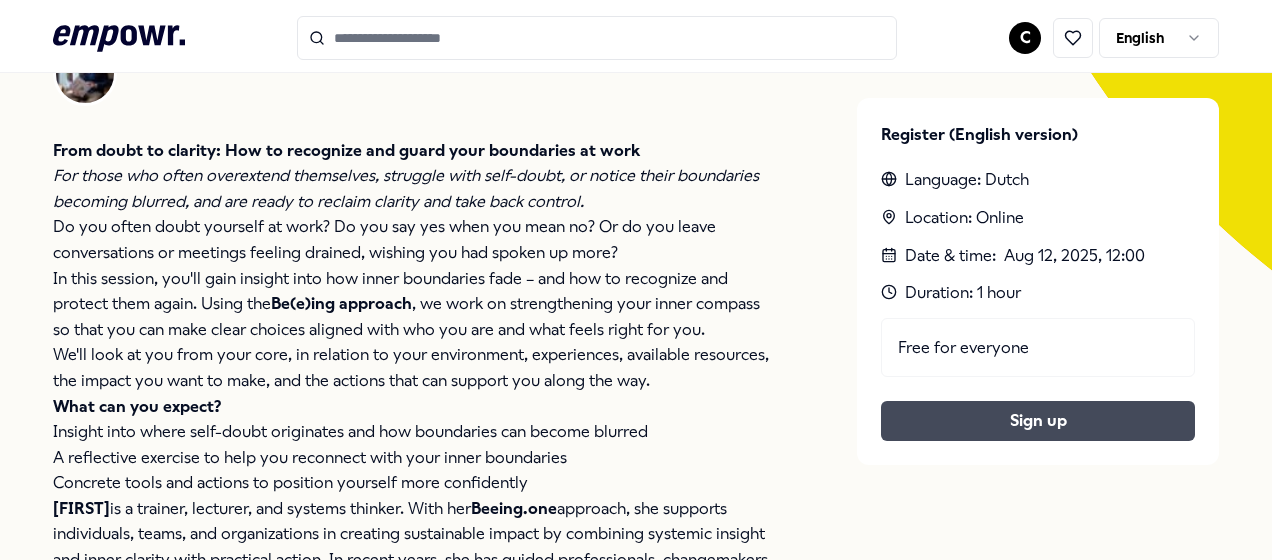 click on "Sign up" at bounding box center [1038, 421] 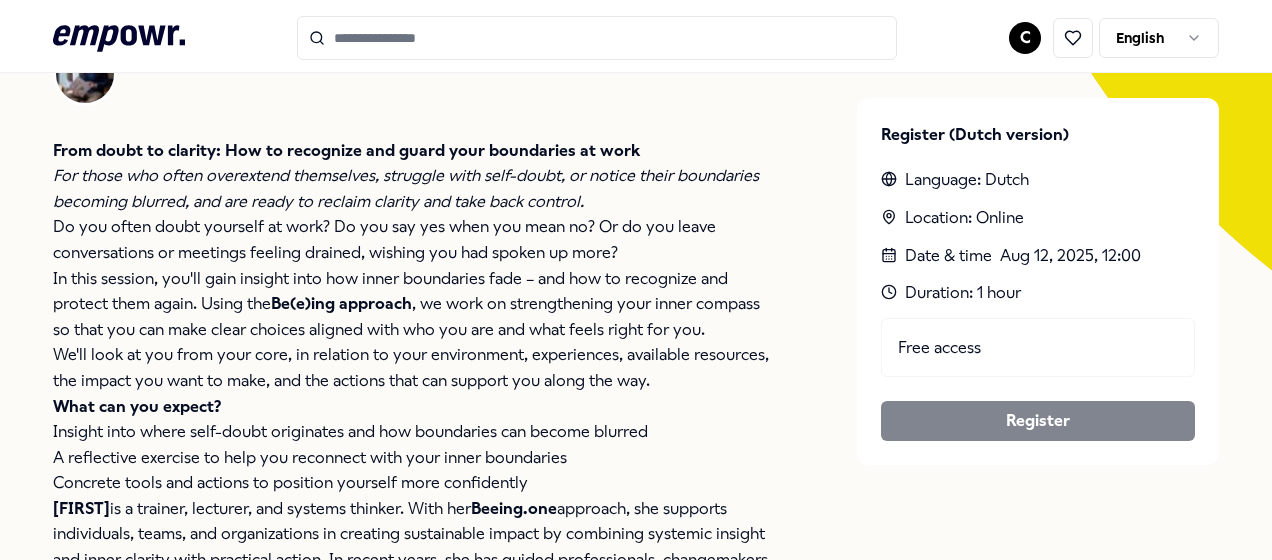 scroll, scrollTop: 0, scrollLeft: 0, axis: both 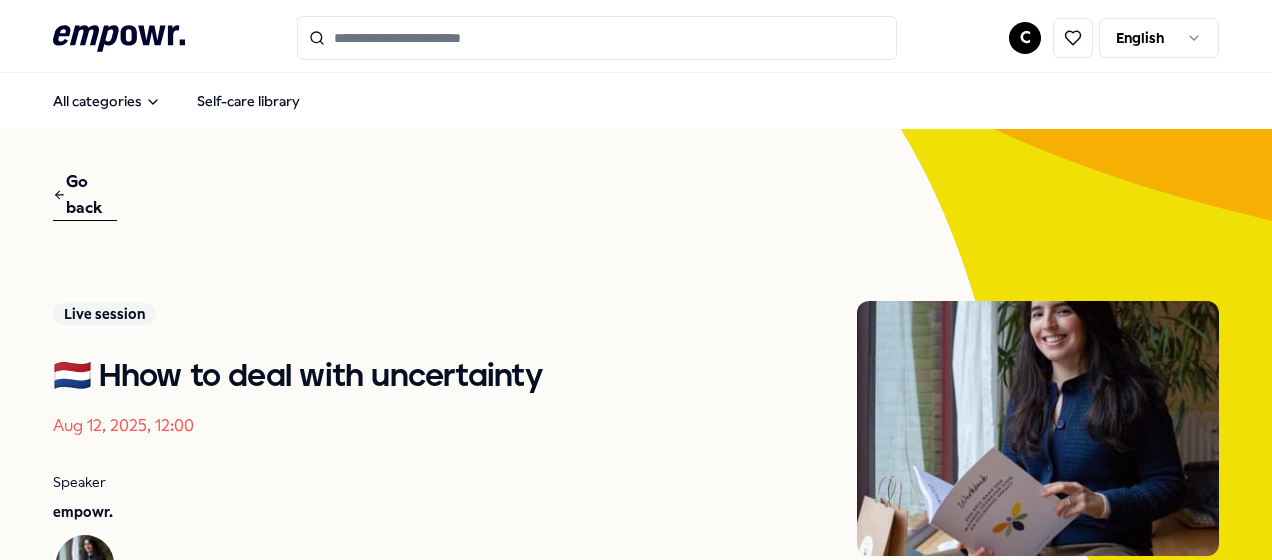 click 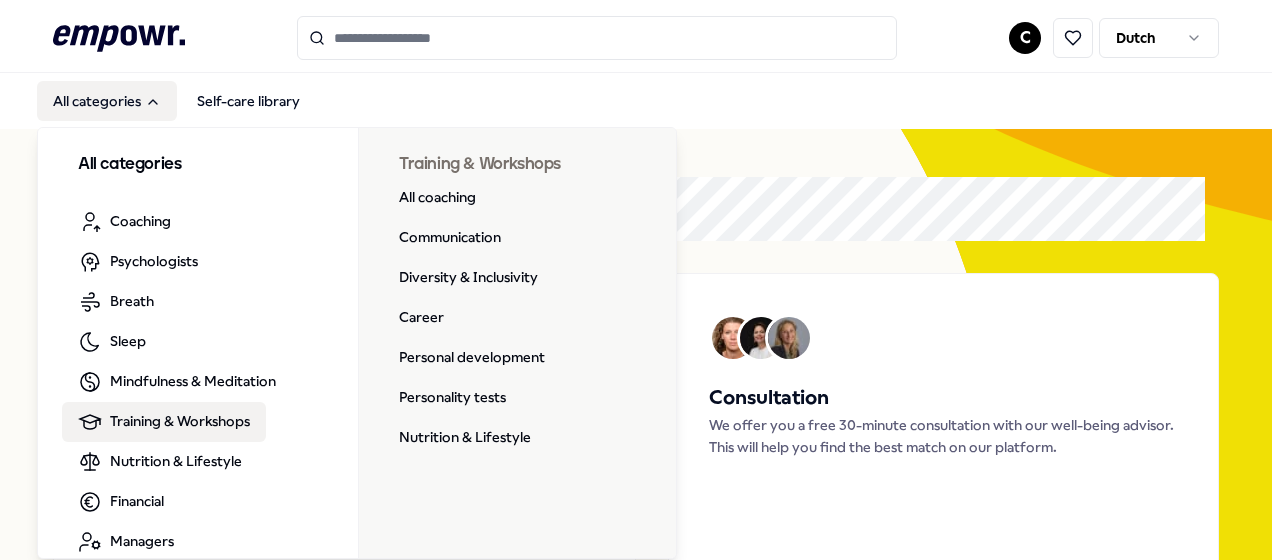 click on "Training & Workshops" at bounding box center (180, 421) 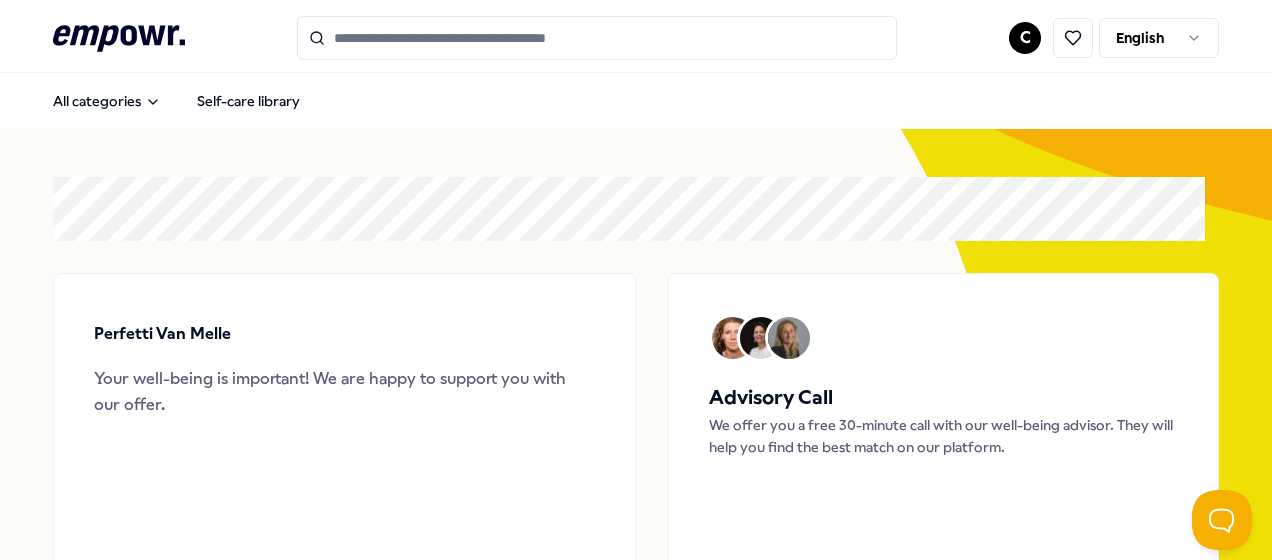 scroll, scrollTop: 0, scrollLeft: 0, axis: both 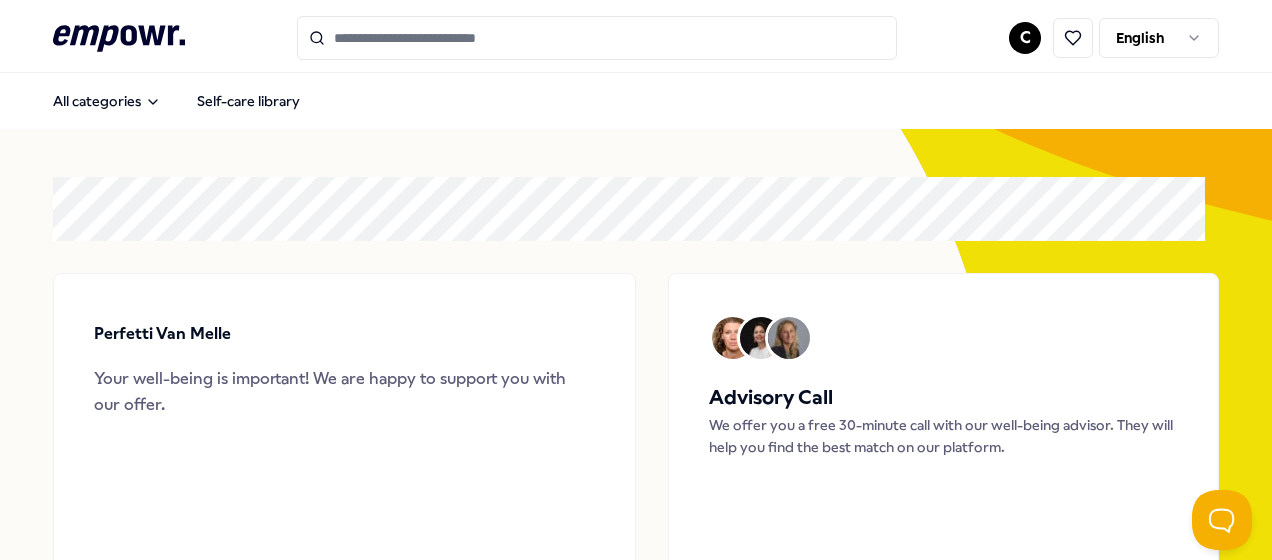 click on "Perfetti Van Melle Your well-being is important! We are happy to support you with our offer. View all offerings" at bounding box center (344, 473) 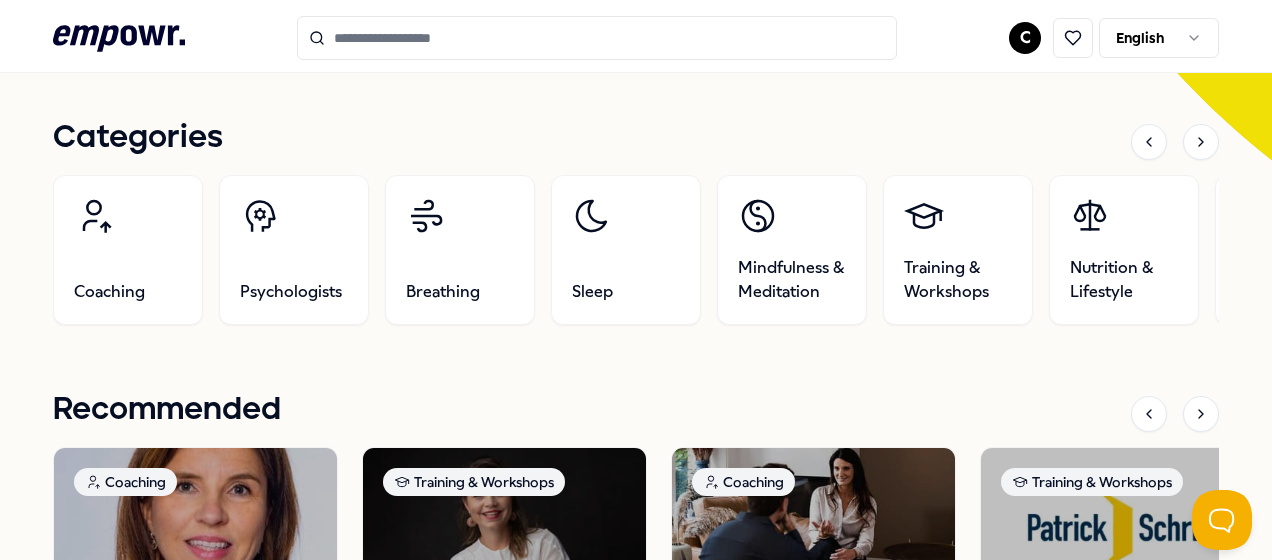 scroll, scrollTop: 640, scrollLeft: 0, axis: vertical 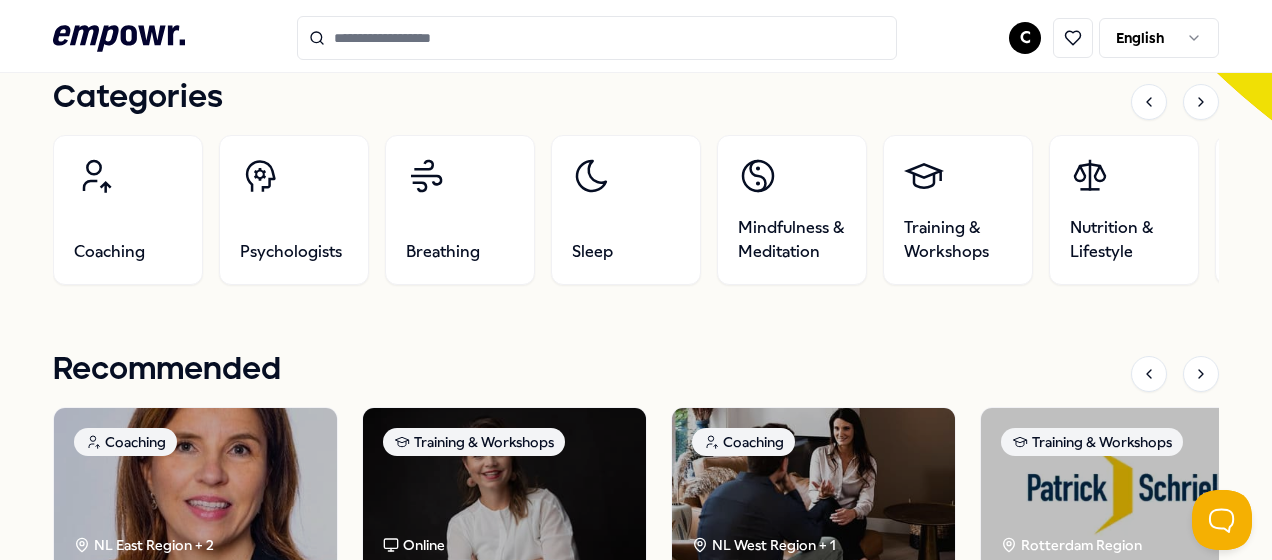 click on "Categories Coaching Psychologists Breathing Sleep Mindfulness & Meditation Training & Workshops Nutrition & Lifestyle Financial Managers Coaching Psychologists Breathing Sleep Mindfulness & Meditation Training & Workshops Nutrition & Lifestyle Financial Managers Recommended Coaching NL East Region   + 2 Career [PERSON_NAME] Coaching for career strategy, personal development, stress management,
communication, and work-life balance. English, Dutch From  € 125,-	Training & Workshops Online Personal Development Women's Circle for Leadership and Self-awareness Interactive course for young leaders to enhance self-awareness and break through
limiting beliefs. Starting from 5 enrolled participants. English, Dutch, German From  € 250,-	Coaching NL West Region   + 1 Trauma Emerging Leadership Program Develop your leadership potential with tailored guidance in your new role as an
(informal) leader. English, Dutch From  € 495,-	Training & Workshops [CITY] Region   Personality Tests English, Dutch" at bounding box center (636, 462) 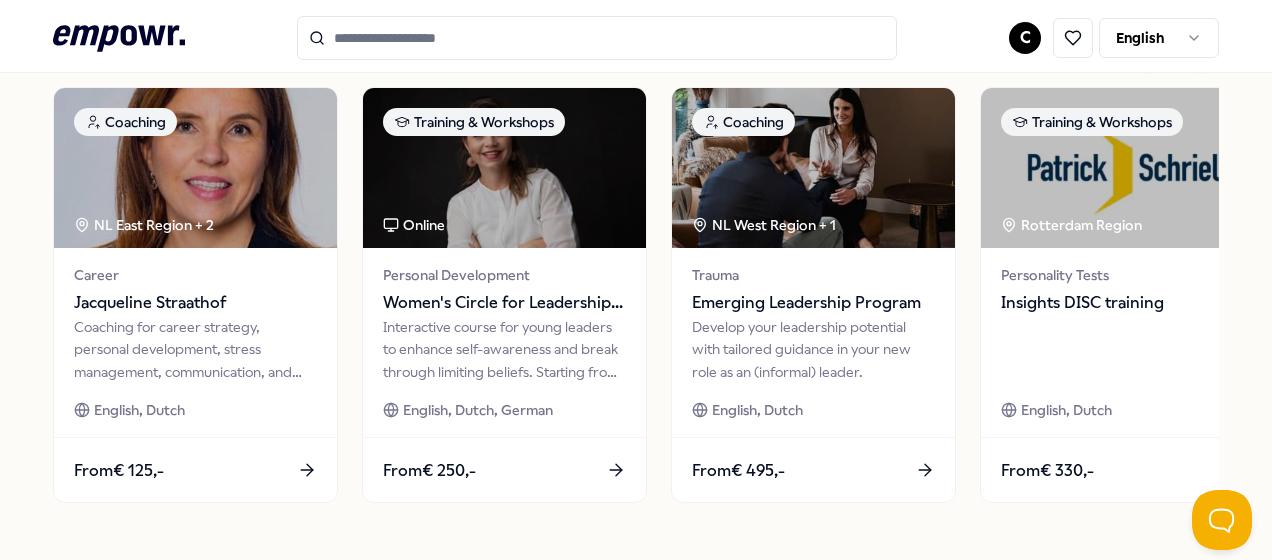 scroll, scrollTop: 1000, scrollLeft: 0, axis: vertical 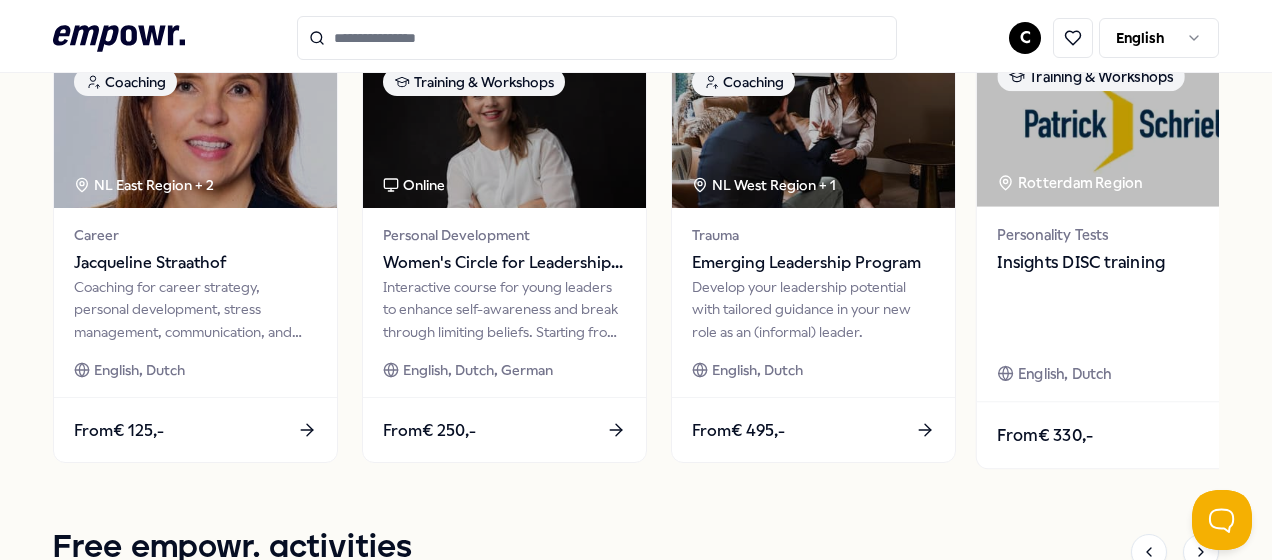 click on "Rotterdam Region" at bounding box center [1071, 182] 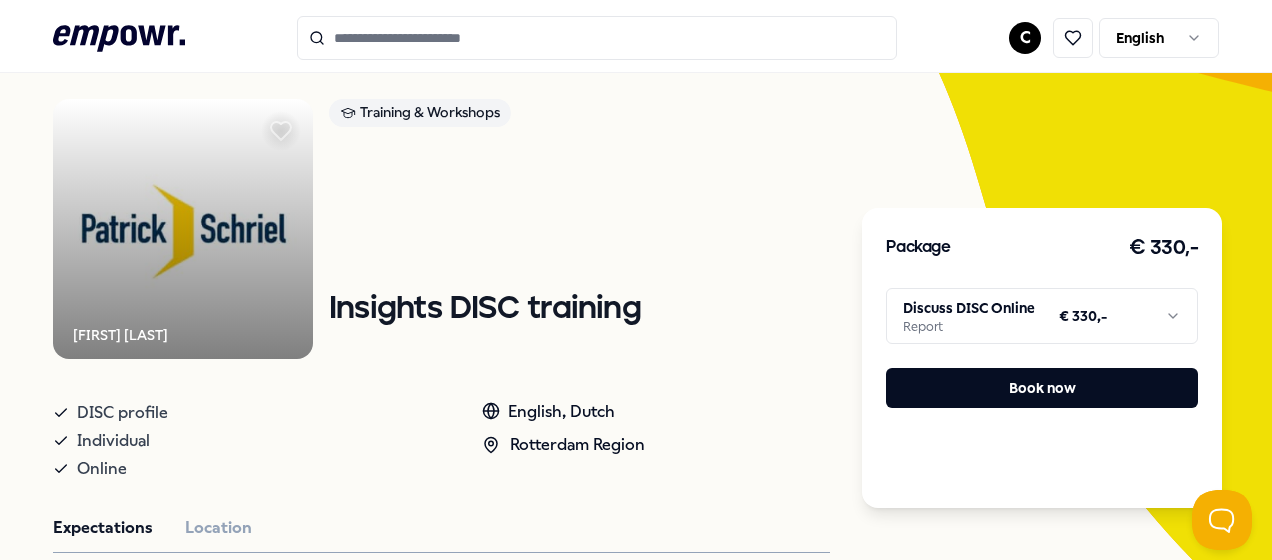 click on "Individual" at bounding box center [247, 441] 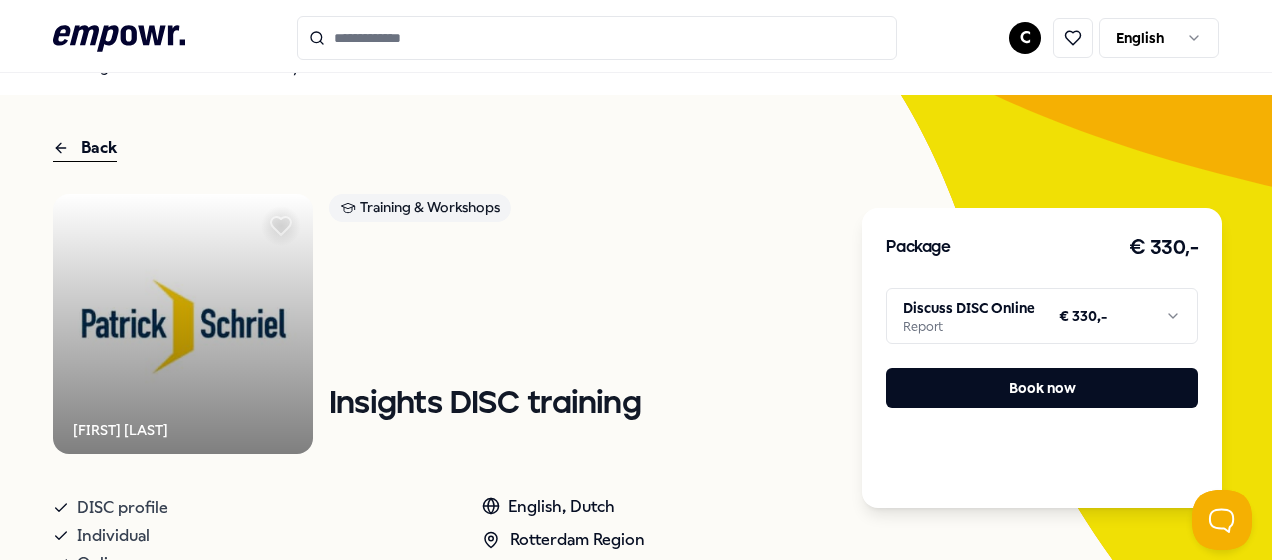 scroll, scrollTop: 0, scrollLeft: 0, axis: both 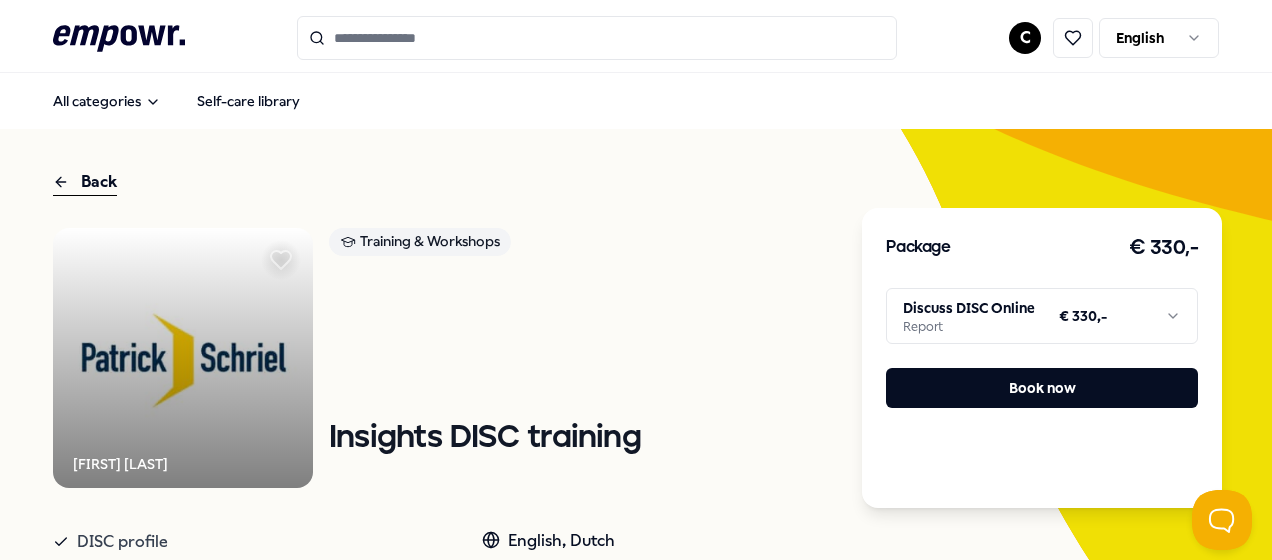 click at bounding box center (597, 38) 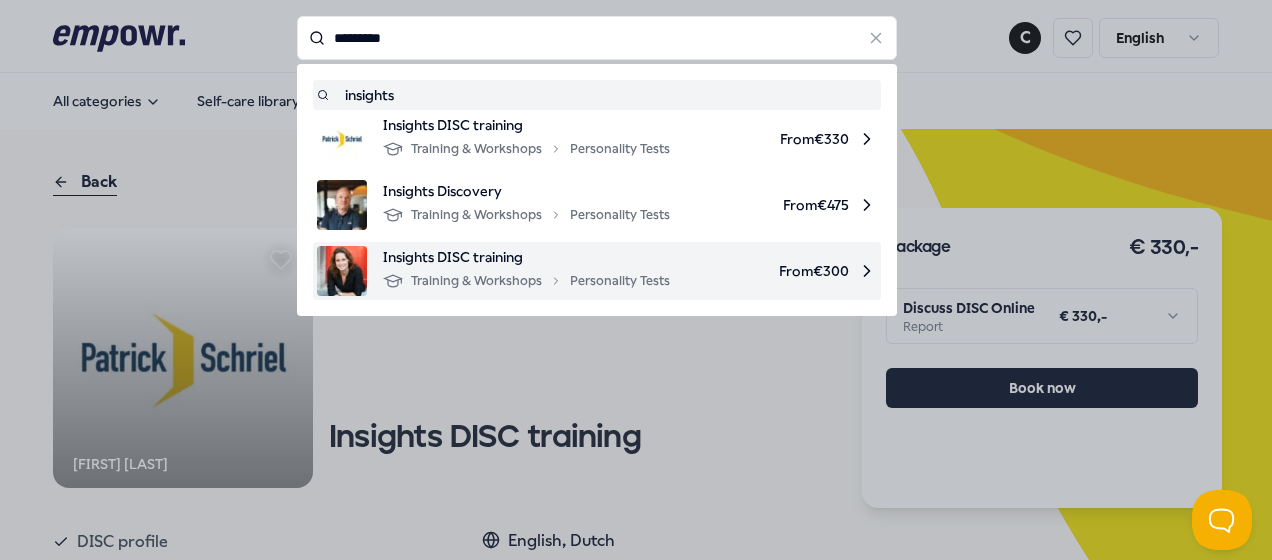 click at bounding box center [342, 271] 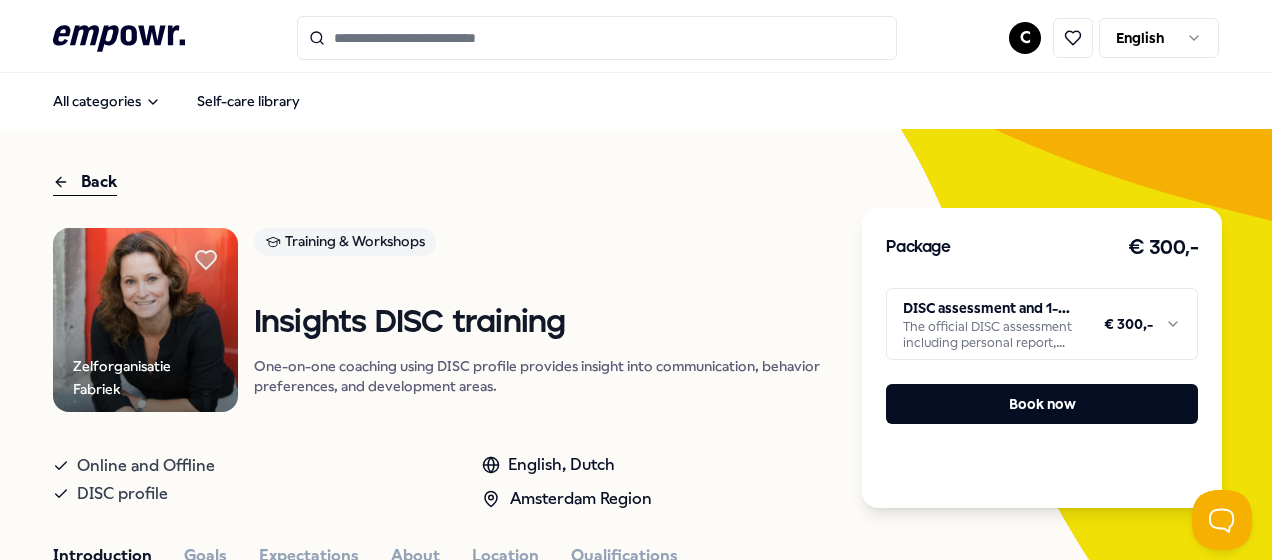 click on "Insights DISC training" at bounding box center [542, 323] 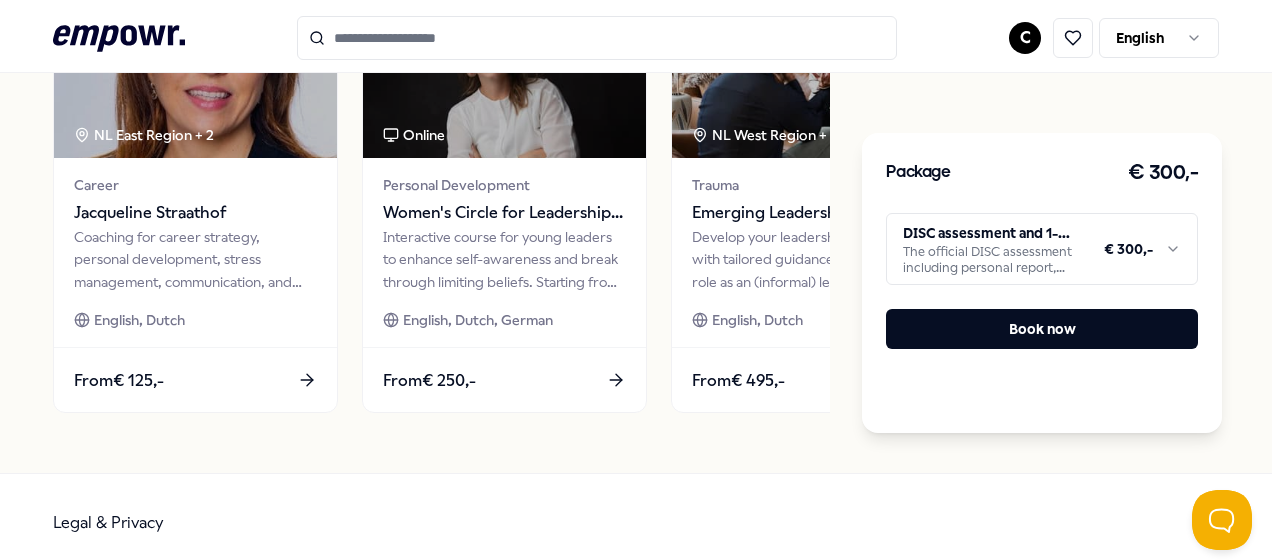scroll, scrollTop: 888, scrollLeft: 0, axis: vertical 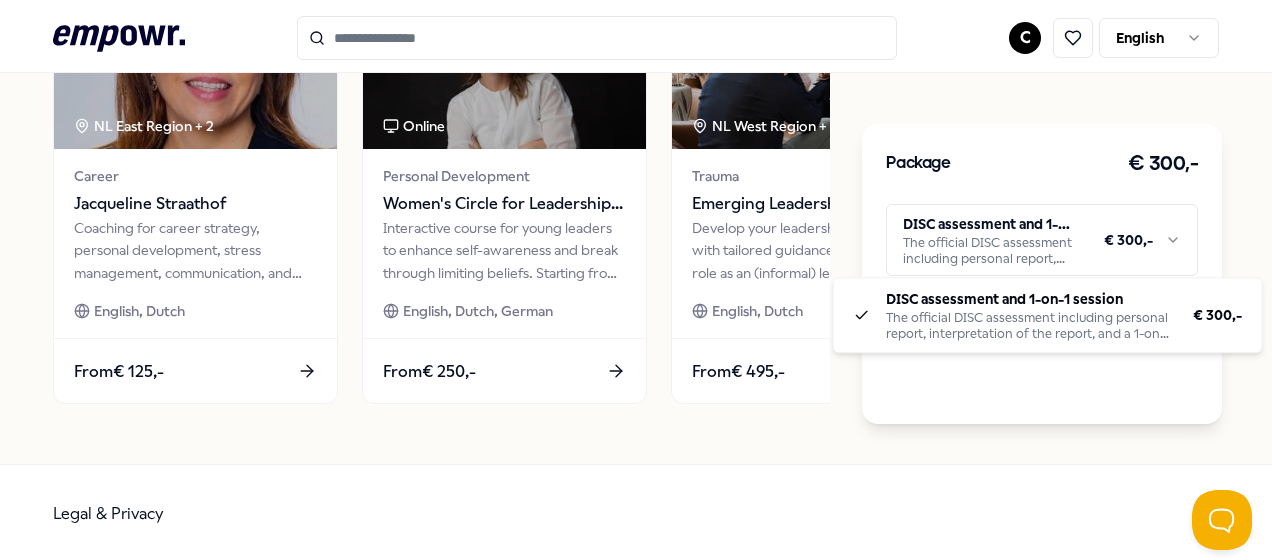 click on ".empowr-logo_svg__cls-1{fill:#03032f} C English All categories   Self-care library Back Zelforganisatie Fabriek Training & Workshops Insights DISC training One-on-one coaching using DISC profile provides insight into communication, behavior preferences, and development areas. Online and Offline DISC profile English, Dutch [CITY] Region Introduction Goals Expectations About Location Qualifications In our one-on-one coaching, we discuss your coaching question in an online session. This can be a career issue, a specific challenge from your daily work context, or a personal issue more related to your private life. We use your personal DISC profile as a guideline. DISC provides insight into your behavioral preferences. It shows how you prefer to communicate with others and how you like to be treated. It reveals where your talents lie and identifies your challenges and development areas. Recommended Coaching NL East Region   + 2 Career [PERSON_NAME] English, Dutch From  € 125,-	Training & Workshops" at bounding box center (636, 280) 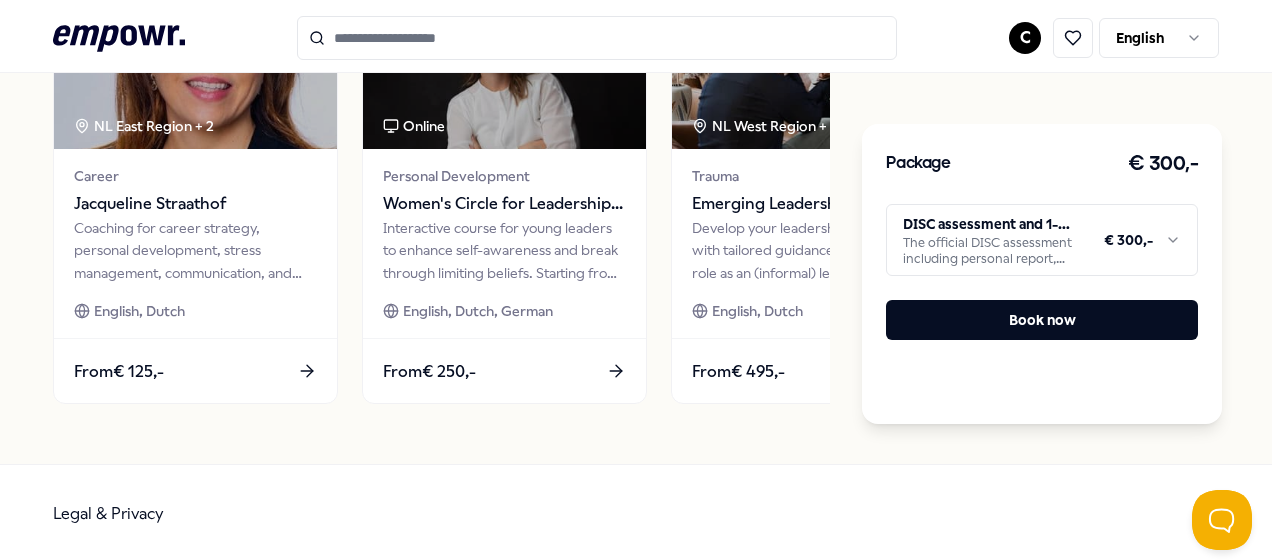 click on ".empowr-logo_svg__cls-1{fill:#03032f} C English All categories   Self-care library Back Zelforganisatie Fabriek Training & Workshops Insights DISC training One-on-one coaching using DISC profile provides insight into communication, behavior preferences, and development areas. Online and Offline DISC profile English, Dutch [CITY] Region Introduction Goals Expectations About Location Qualifications In our one-on-one coaching, we discuss your coaching question in an online session. This can be a career issue, a specific challenge from your daily work context, or a personal issue more related to your private life. We use your personal DISC profile as a guideline. DISC provides insight into your behavioral preferences. It shows how you prefer to communicate with others and how you like to be treated. It reveals where your talents lie and identifies your challenges and development areas. Recommended Coaching NL East Region   + 2 Career [PERSON_NAME] English, Dutch From  € 125,-	Training & Workshops" at bounding box center [636, 280] 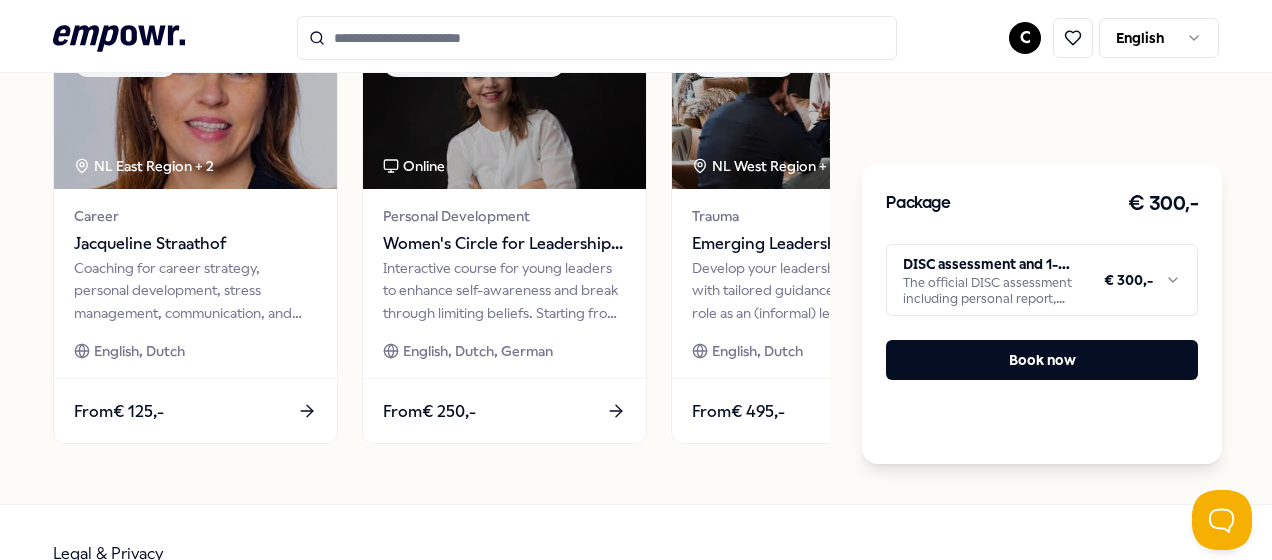scroll, scrollTop: 808, scrollLeft: 0, axis: vertical 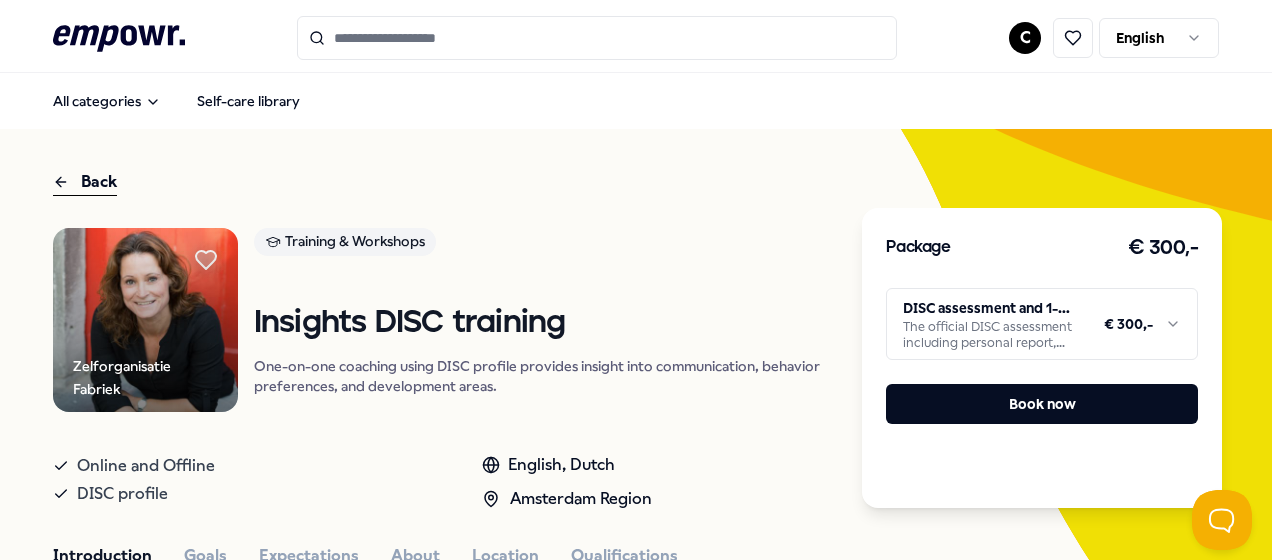 click on "Back Zelforganisatie Fabriek Training & Workshops Insights DISC training One-on-one coaching using DISC profile provides insight into communication, behavior preferences, and development areas. Online and Offline DISC profile English, Dutch [CITY] Region Introduction Goals Expectations About Location Qualifications In our one-on-one coaching, we discuss your coaching question in an online session. This can be a career issue, a specific challenge from your daily work context, or a personal issue more related to your private life. We use your personal DISC profile as a guideline. DISC provides insight into your behavioral preferences. It shows how you prefer to communicate with others and how you like to be treated. It reveals where your talents lie and identifies your challenges and development areas. Recommended Coaching NL East Region   + 2 Career [PERSON_NAME] English, Dutch From  Online" at bounding box center [441, 740] 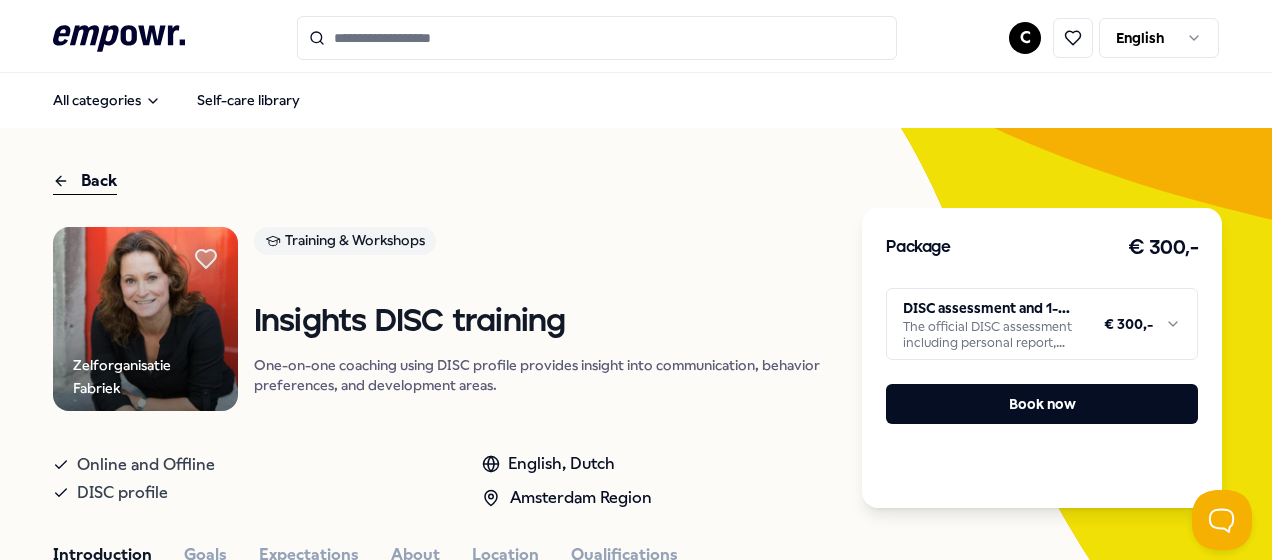 scroll, scrollTop: 0, scrollLeft: 0, axis: both 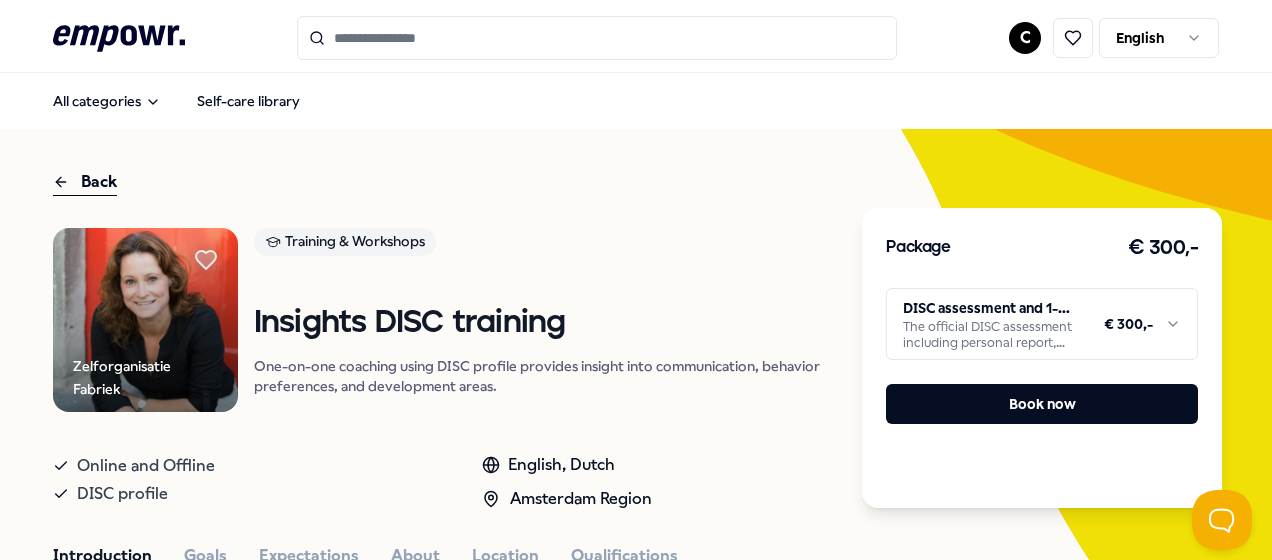 click at bounding box center (597, 38) 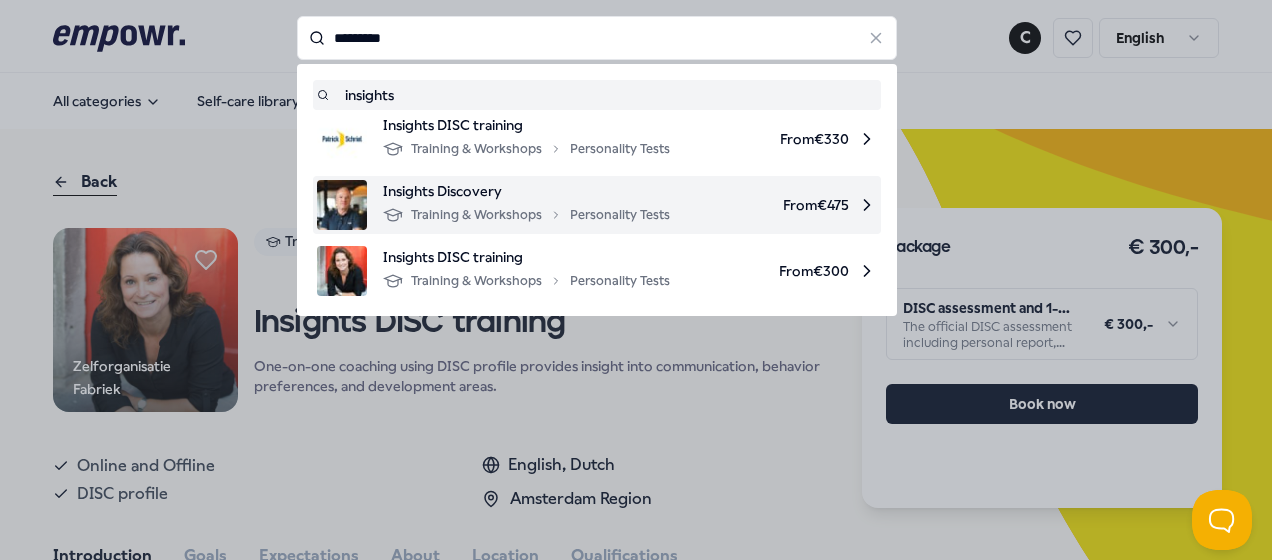 click on "Training & Workshops Personality Tests" at bounding box center [526, 215] 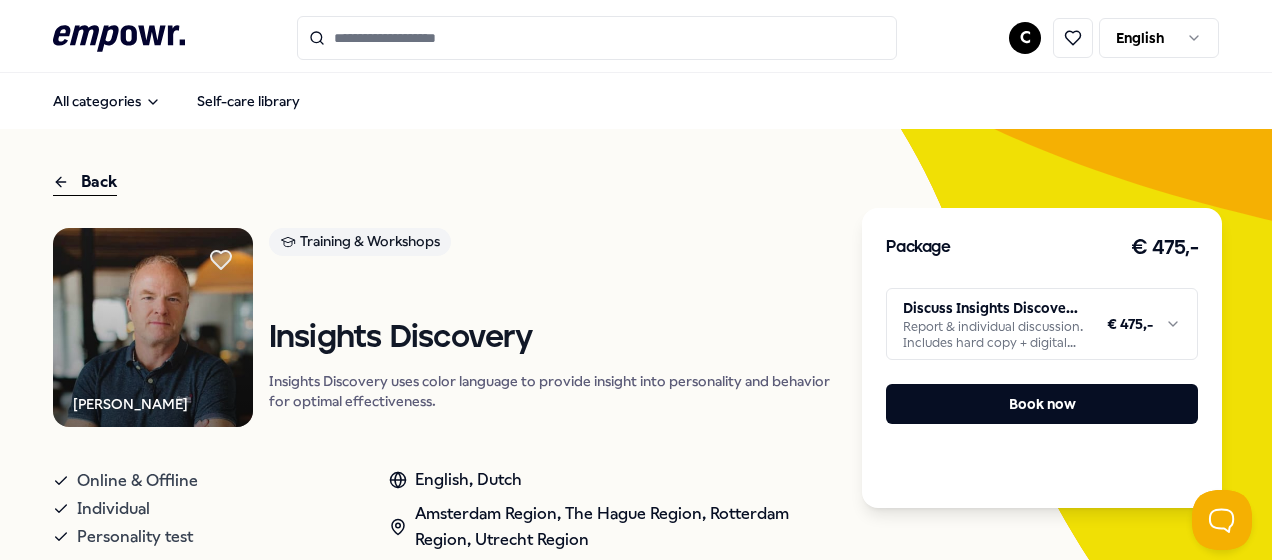 click on "Training & Workshops Insights Discovery Insights Discovery uses color language to provide insight into personality and behavior for optimal effectiveness." at bounding box center (550, 328) 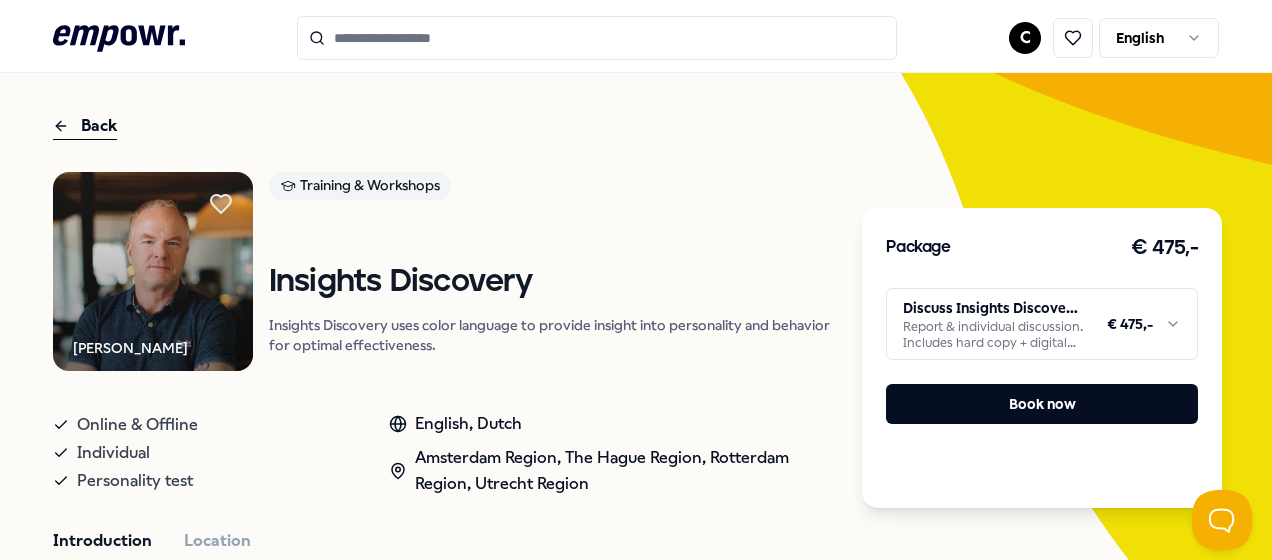 scroll, scrollTop: 0, scrollLeft: 0, axis: both 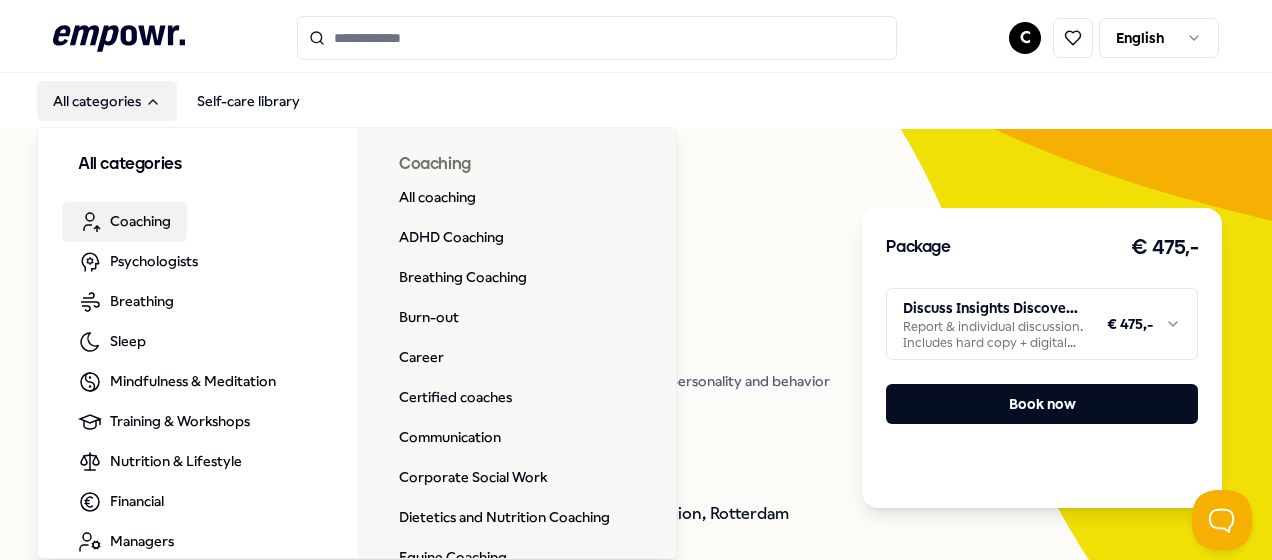 click on "Coaching" at bounding box center [140, 221] 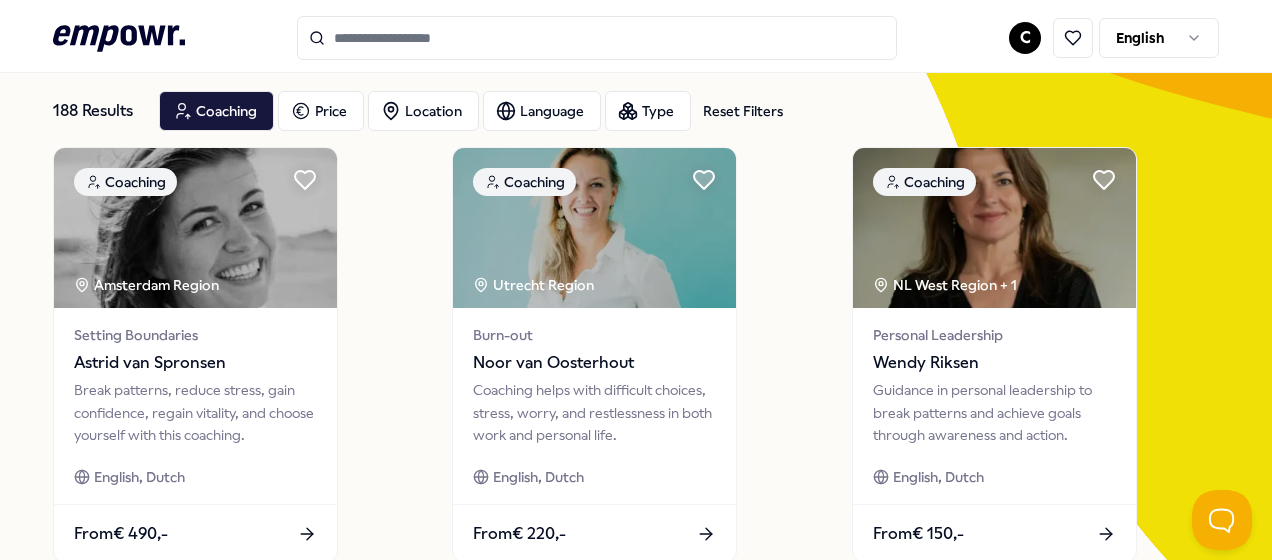 scroll, scrollTop: 120, scrollLeft: 0, axis: vertical 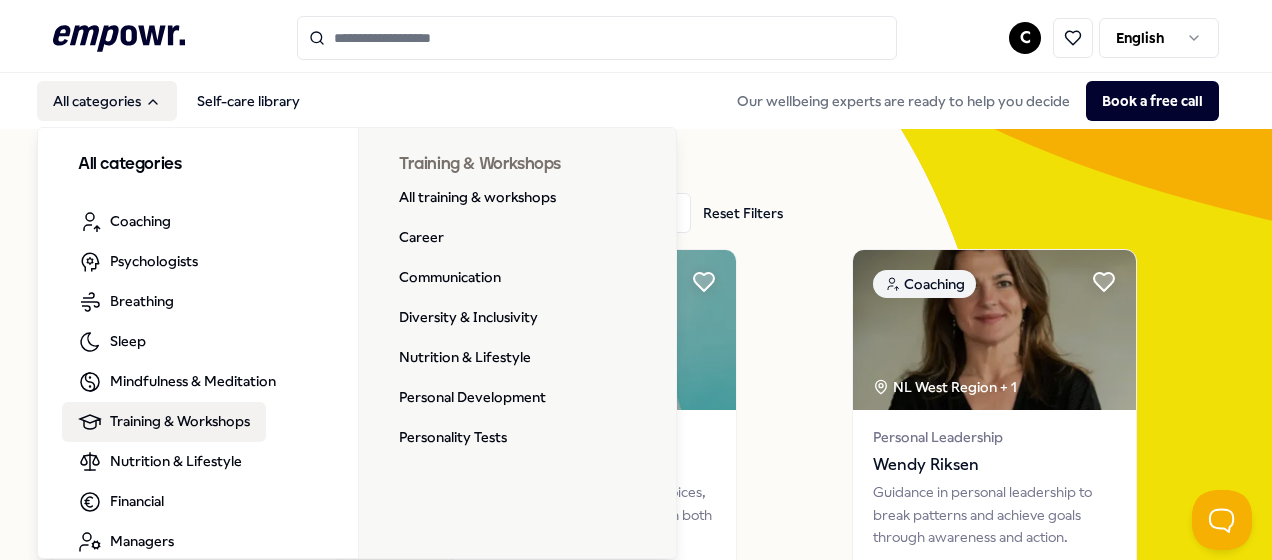 click on "Training & Workshops" at bounding box center [180, 421] 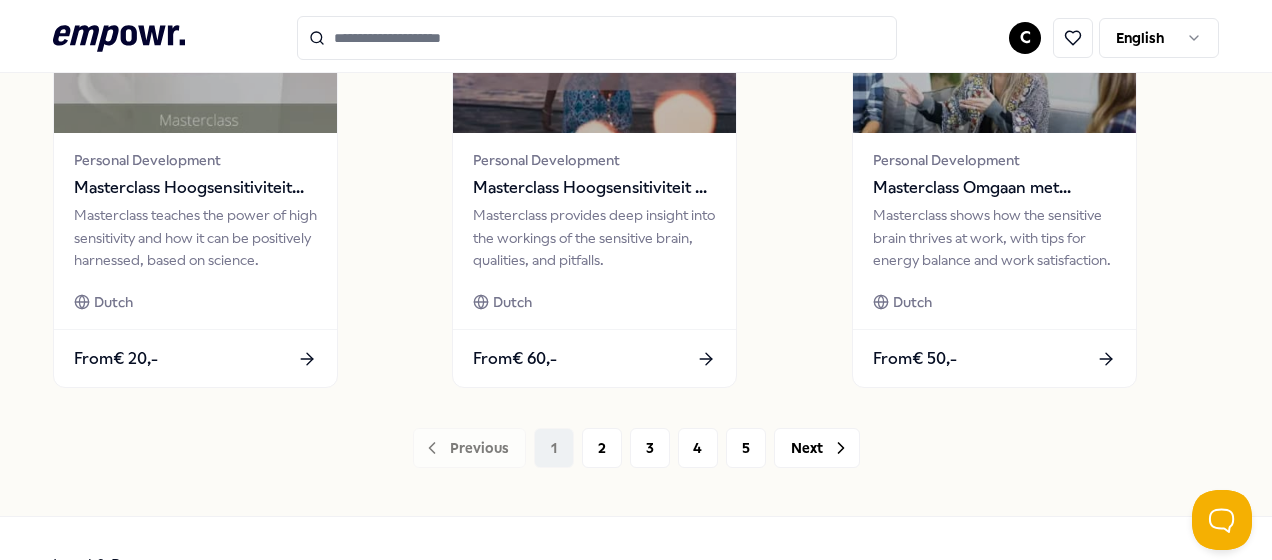 scroll, scrollTop: 1640, scrollLeft: 0, axis: vertical 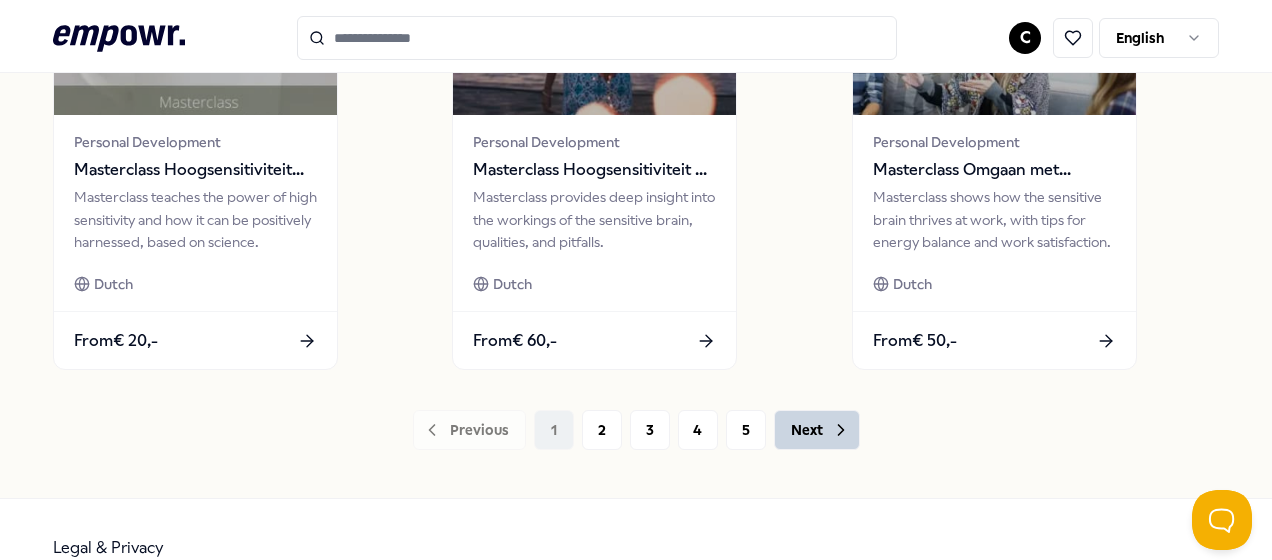 click on "Next" at bounding box center (817, 430) 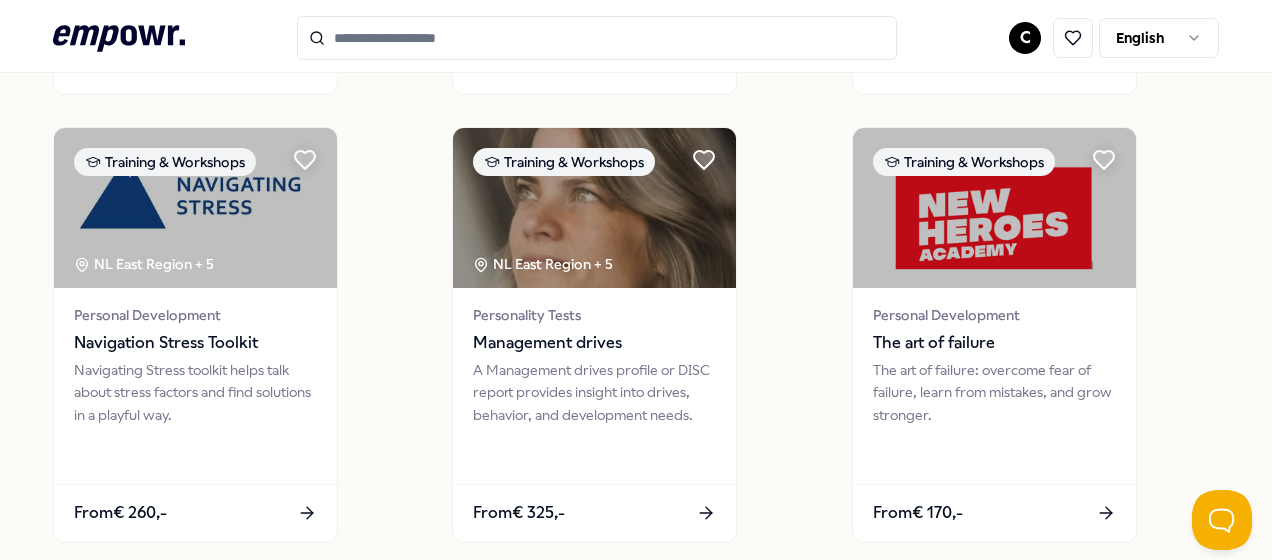 scroll, scrollTop: 999, scrollLeft: 0, axis: vertical 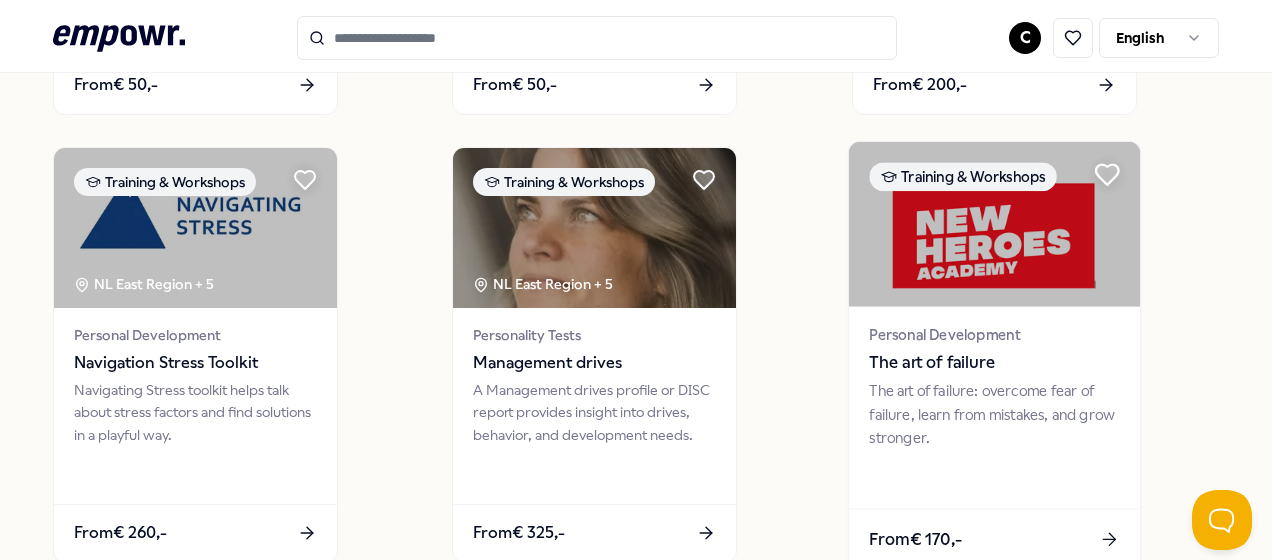 click 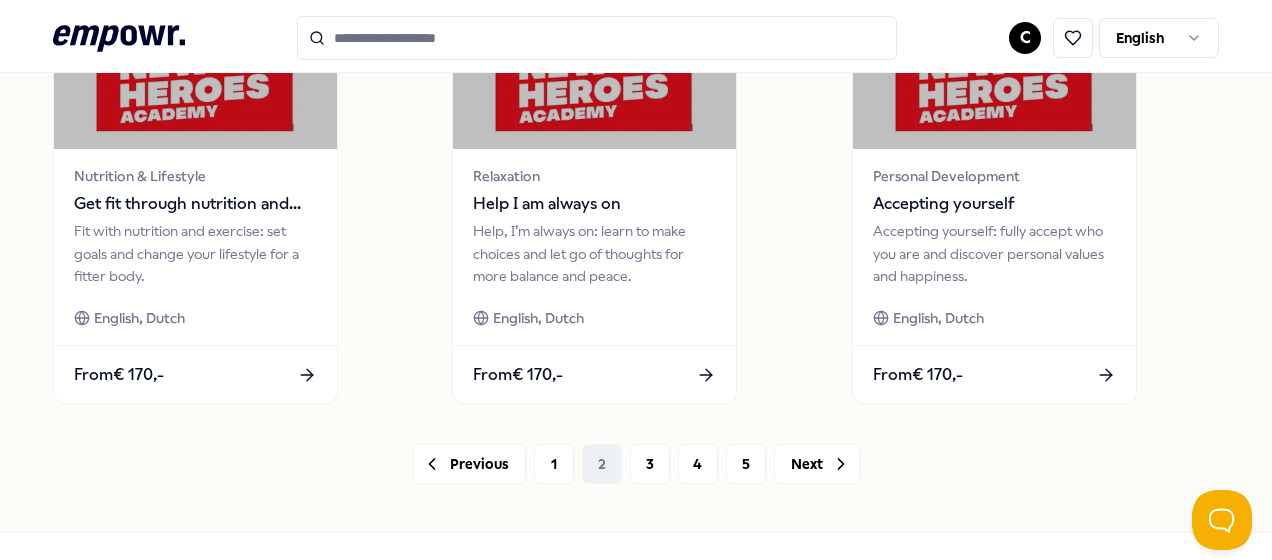 scroll, scrollTop: 1612, scrollLeft: 0, axis: vertical 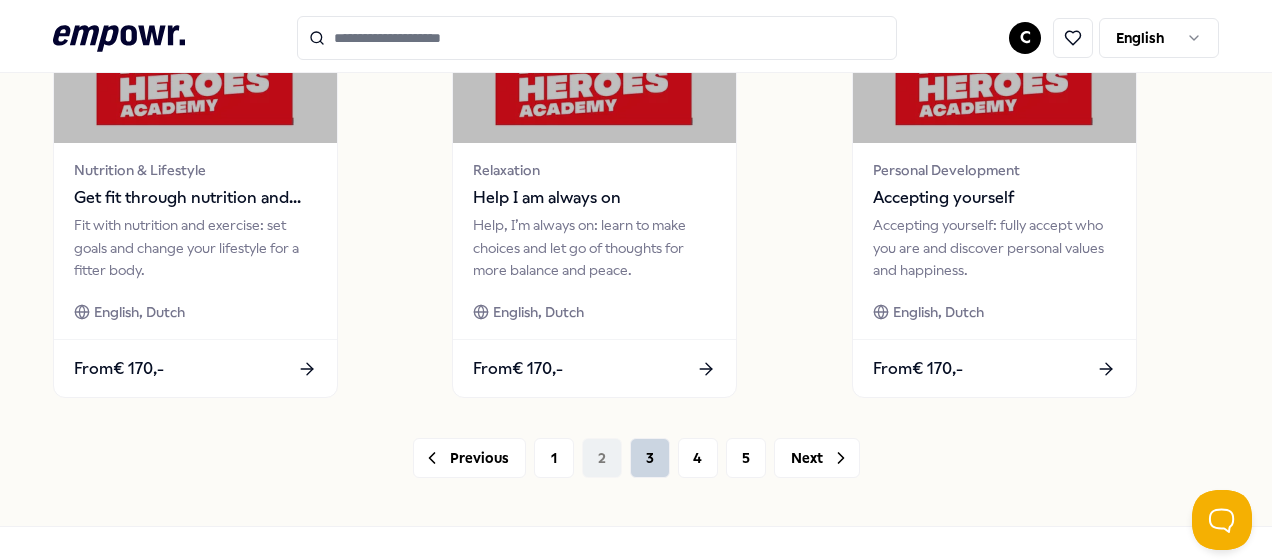 click on "3" at bounding box center [650, 458] 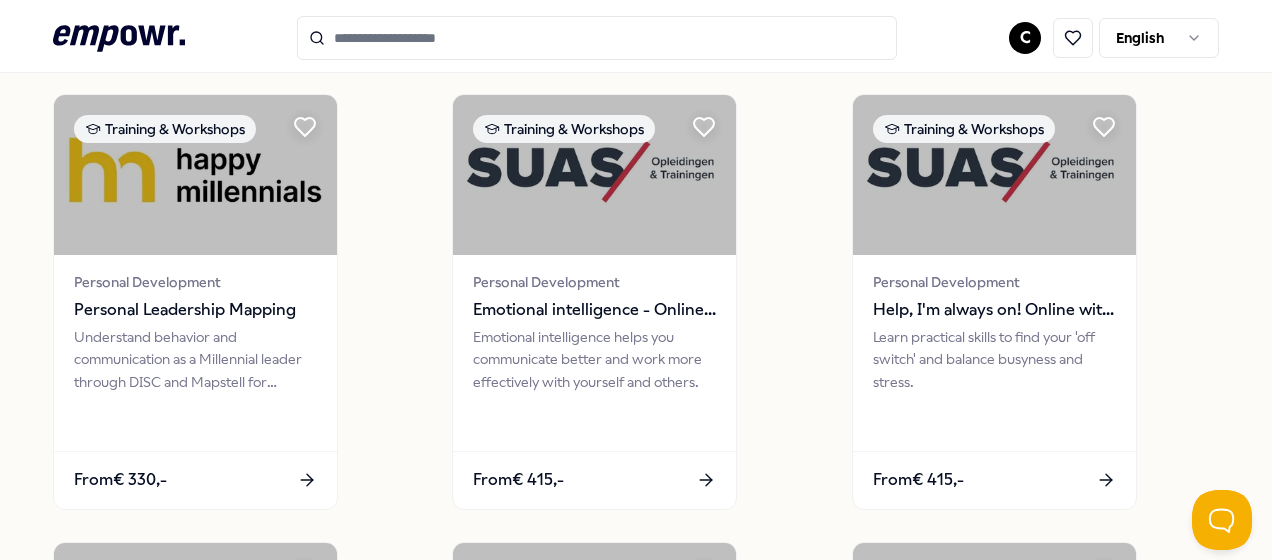 scroll, scrollTop: 1012, scrollLeft: 0, axis: vertical 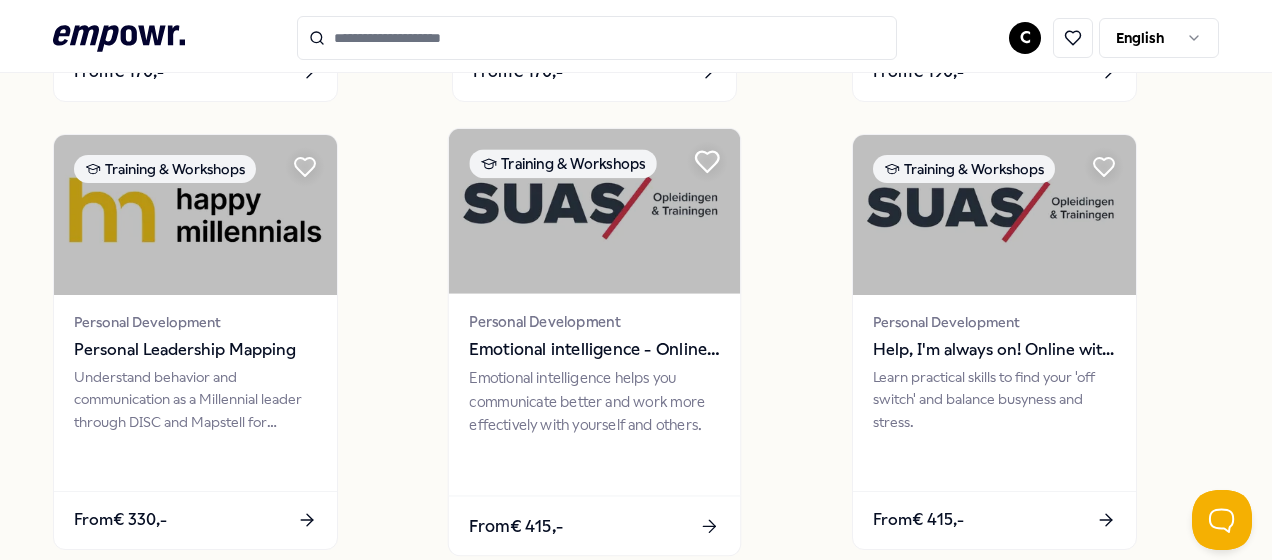 click 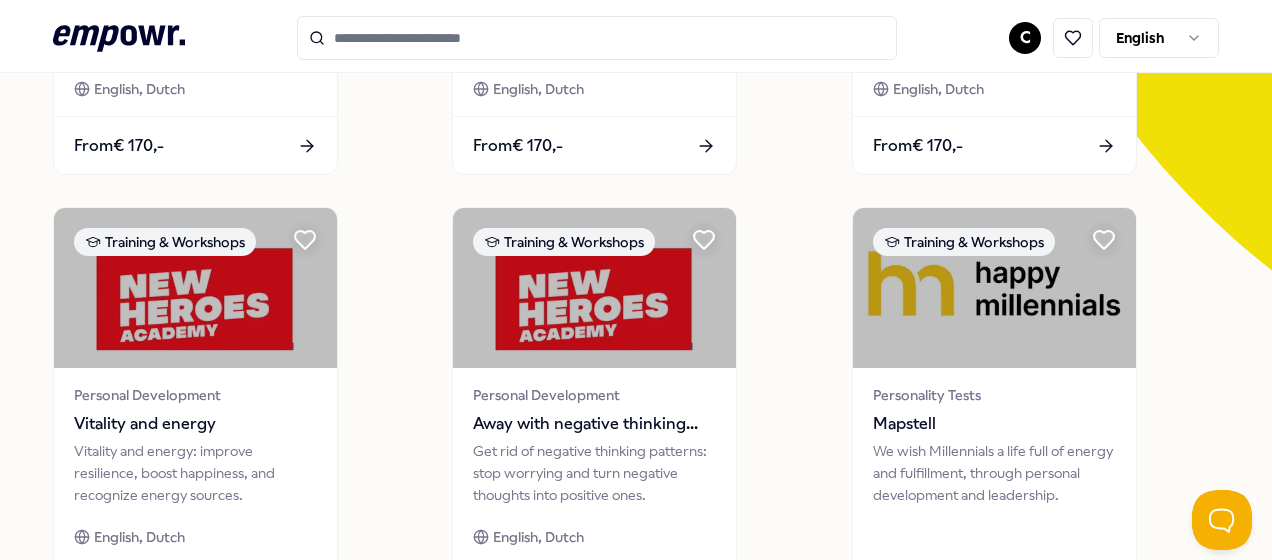 scroll, scrollTop: 0, scrollLeft: 0, axis: both 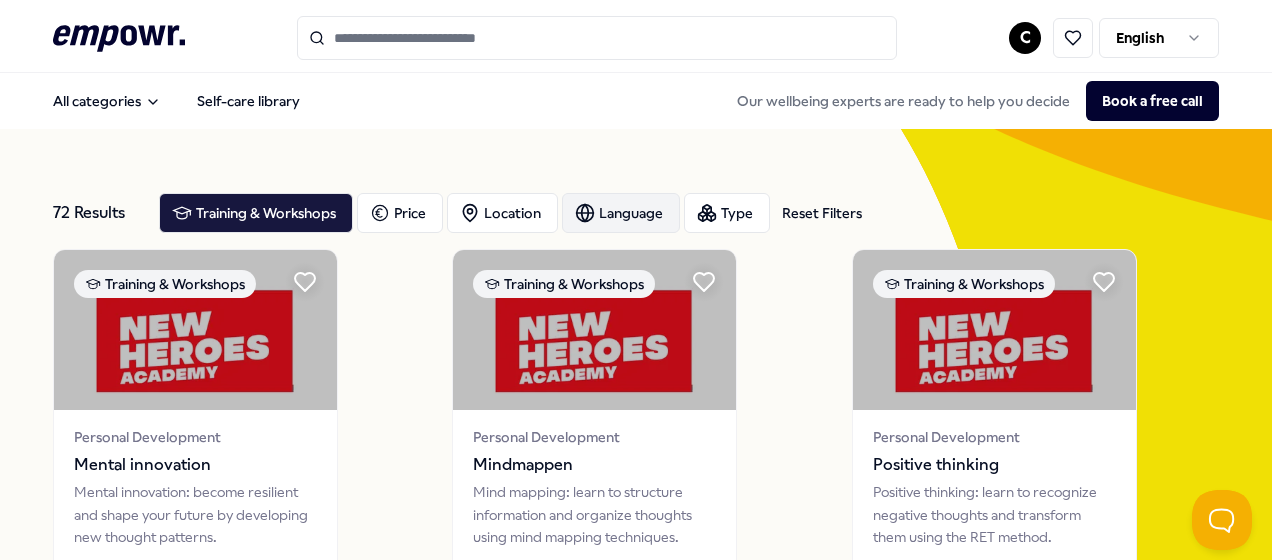 click on "Language" at bounding box center [621, 213] 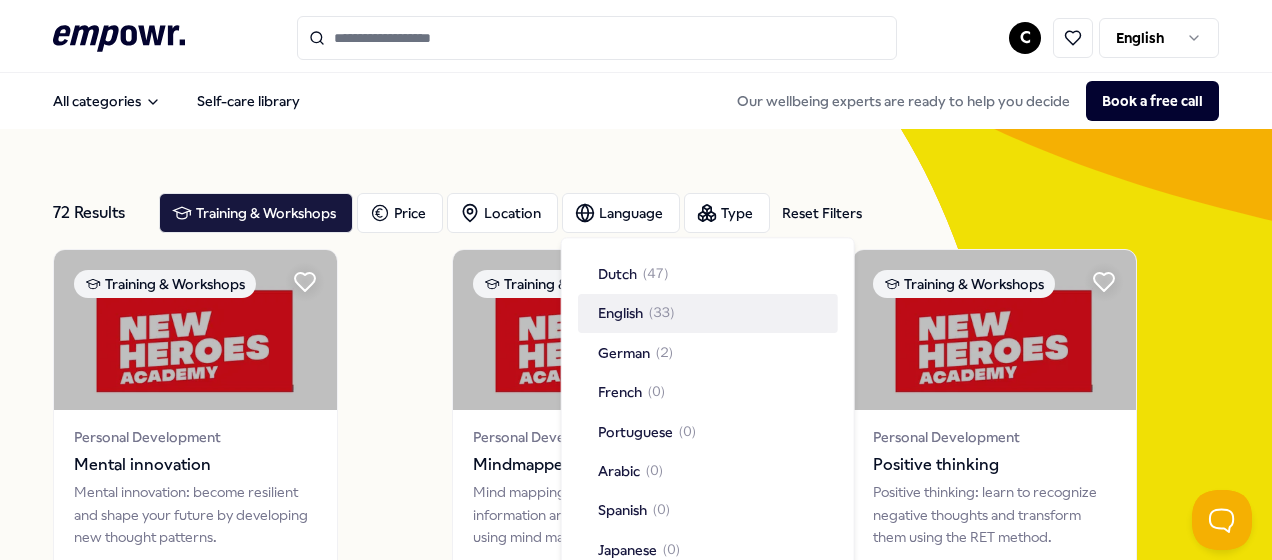 click on "English" at bounding box center [620, 314] 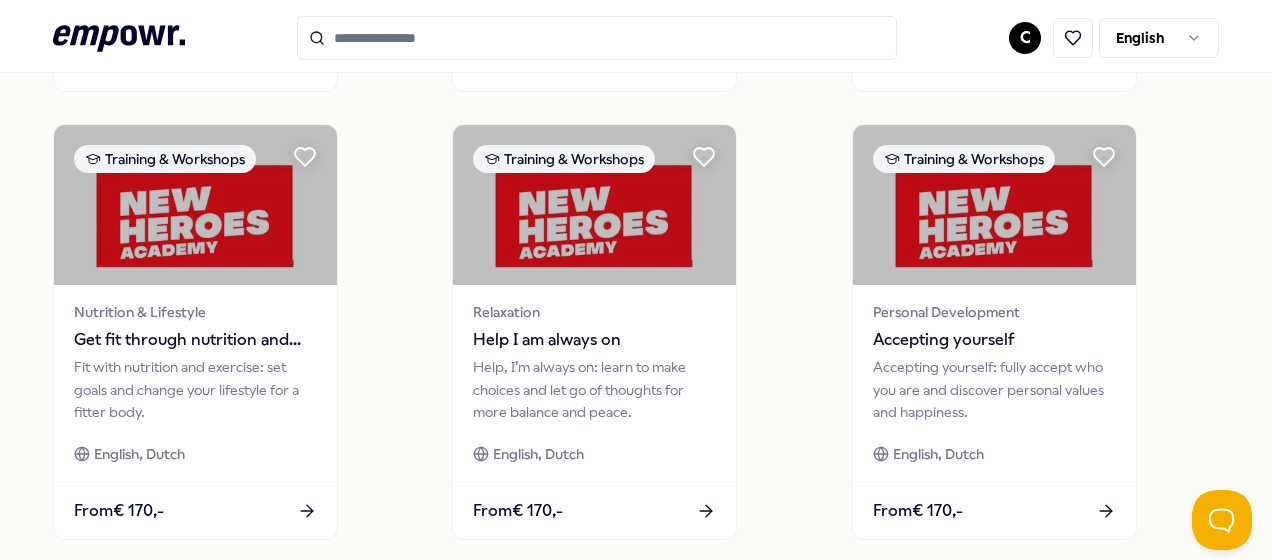 scroll, scrollTop: 1675, scrollLeft: 0, axis: vertical 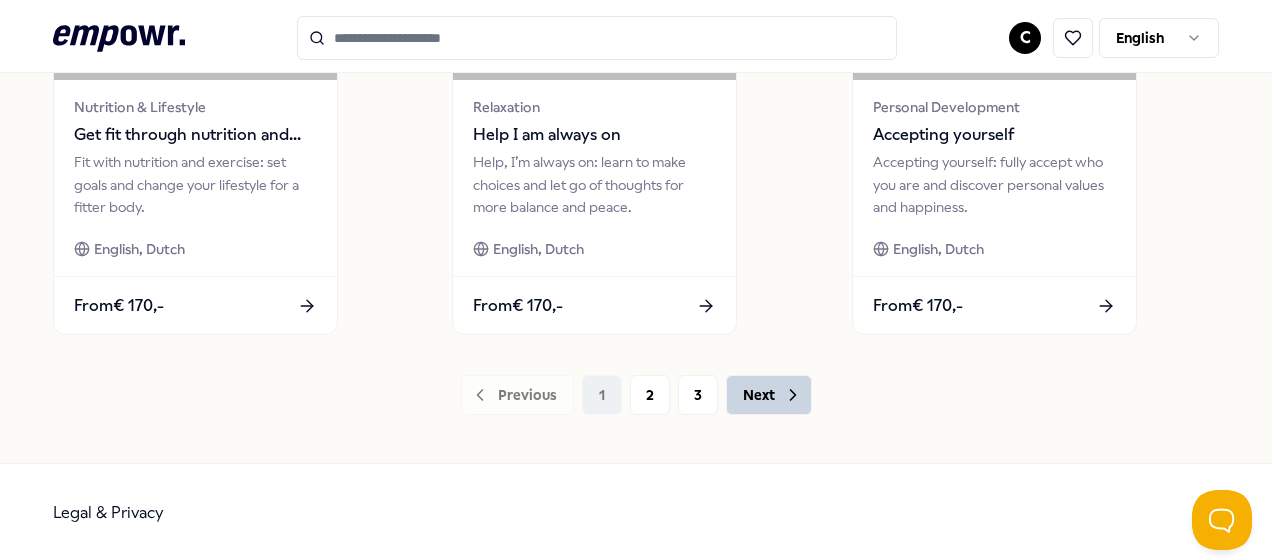 click on "Next" at bounding box center (769, 395) 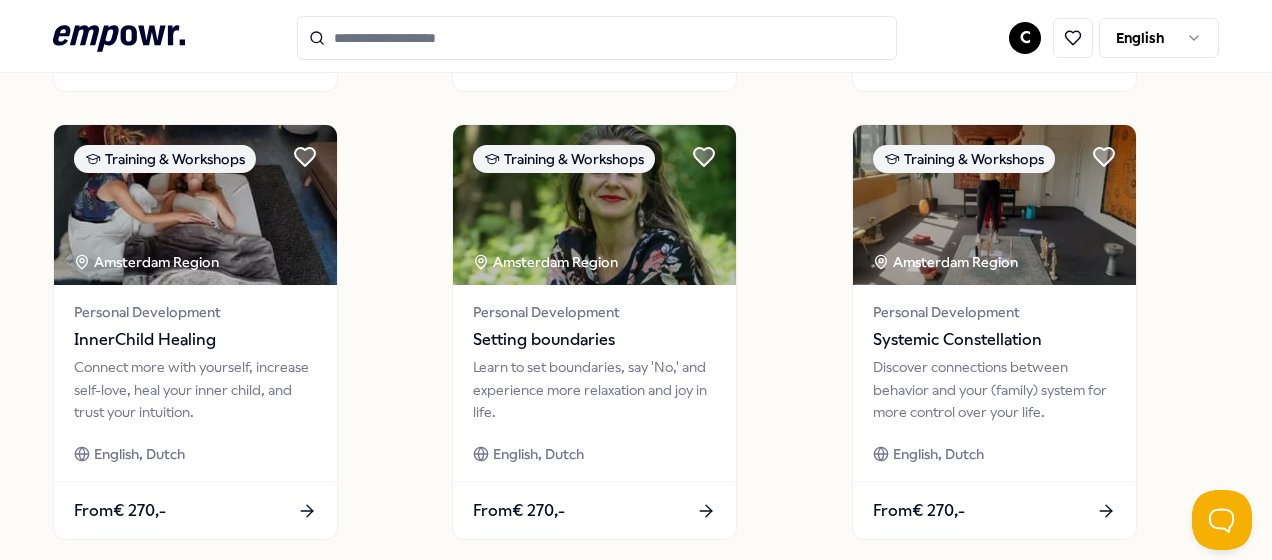 scroll, scrollTop: 1675, scrollLeft: 0, axis: vertical 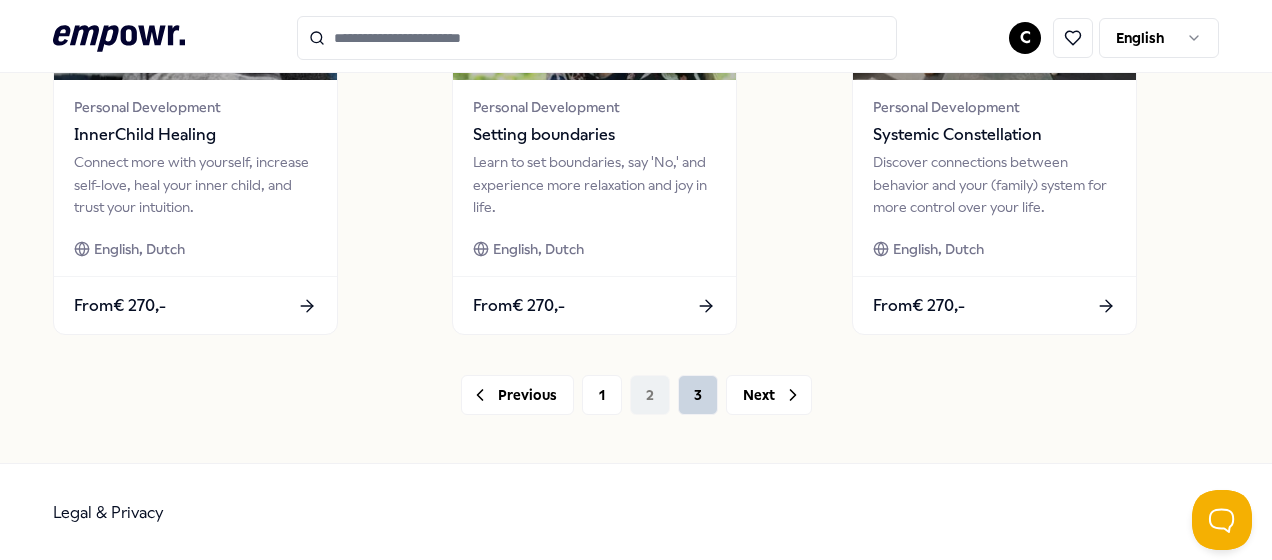 click on "3" at bounding box center (698, 395) 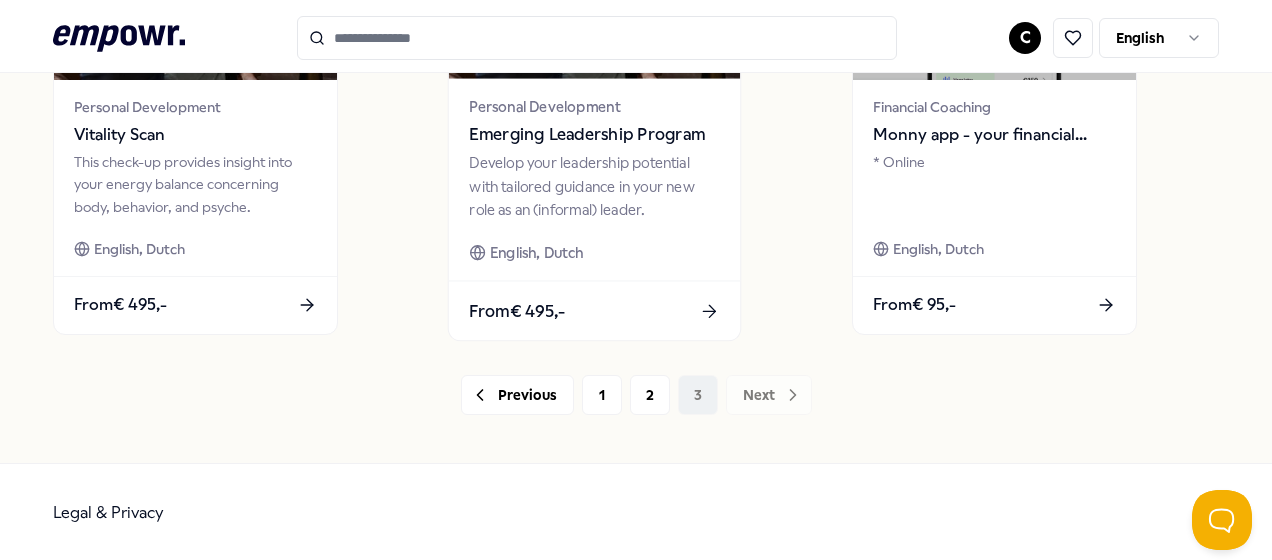 click on "Develop your leadership potential with tailored guidance in your new role as an
(informal) leader." at bounding box center (595, 186) 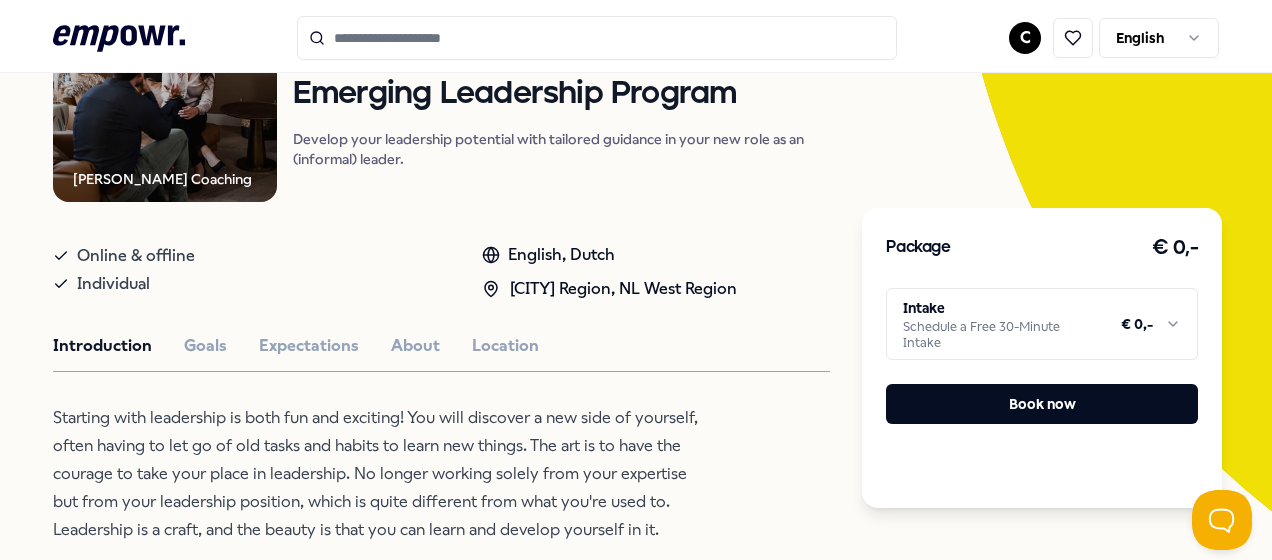 scroll, scrollTop: 289, scrollLeft: 0, axis: vertical 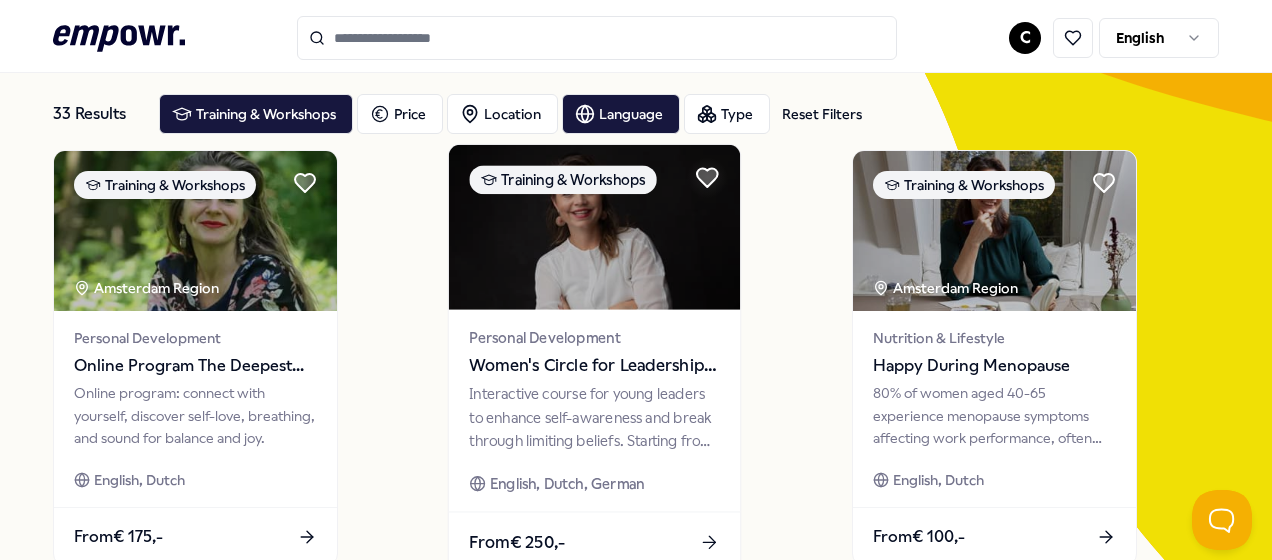click on "From  € 250,-" at bounding box center (594, 541) 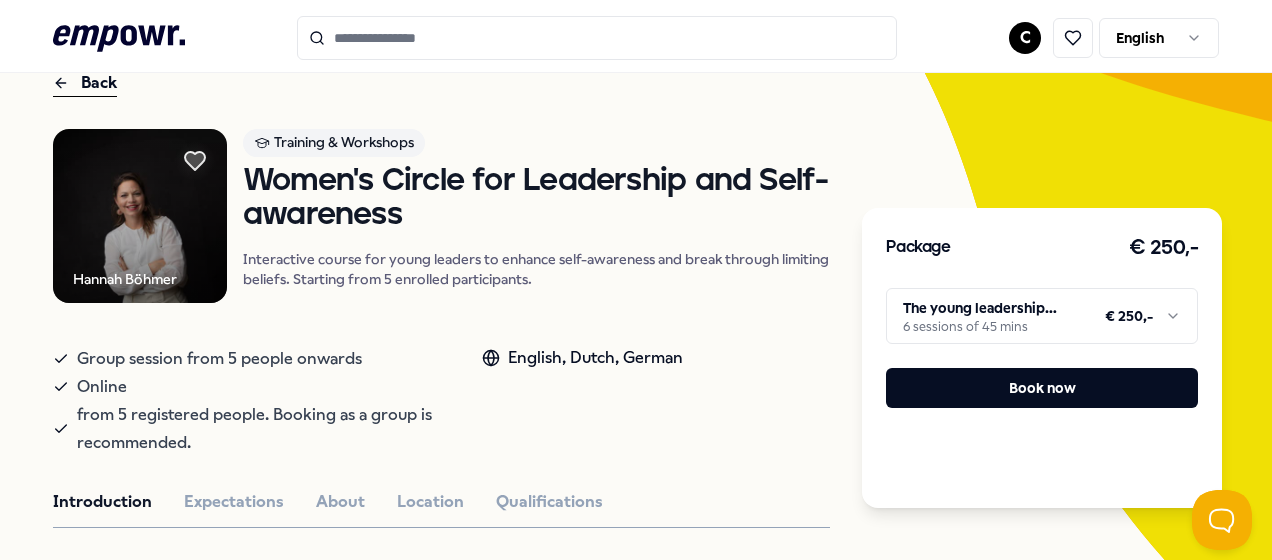 click on "[PERSON_NAME] Training & Workshops Women's Circle for Leadership and Self-awareness Interactive course for young leaders to enhance self-awareness and break through limiting beliefs.
Starting from 5 enrolled participants. Group session from 5 people onwards Online from 5 registered people. Booking as a group is recommended. English, Dutch, German Introduction Expectations About Location Qualifications Are you ready to step into your leadership potential with clarity, confidence, and self-awareness? This transformative six-module course is designed for women who aspire to lead themselves and others by breaking through limiting beliefs and embracing personal growth. Through reflective exercises, meaningful discussions, in the group and empowering tools, you'll learn to nurture self-kindness, uncover what’s holding you back, and take bold steps toward achieving your goals. Reviews  [PERSON_NAME], [MONTH] [YEAR]  Recommended Training & Workshops [CITY] Region   + 3 Personality Tests Insights Discovery From" at bounding box center (441, 1043) 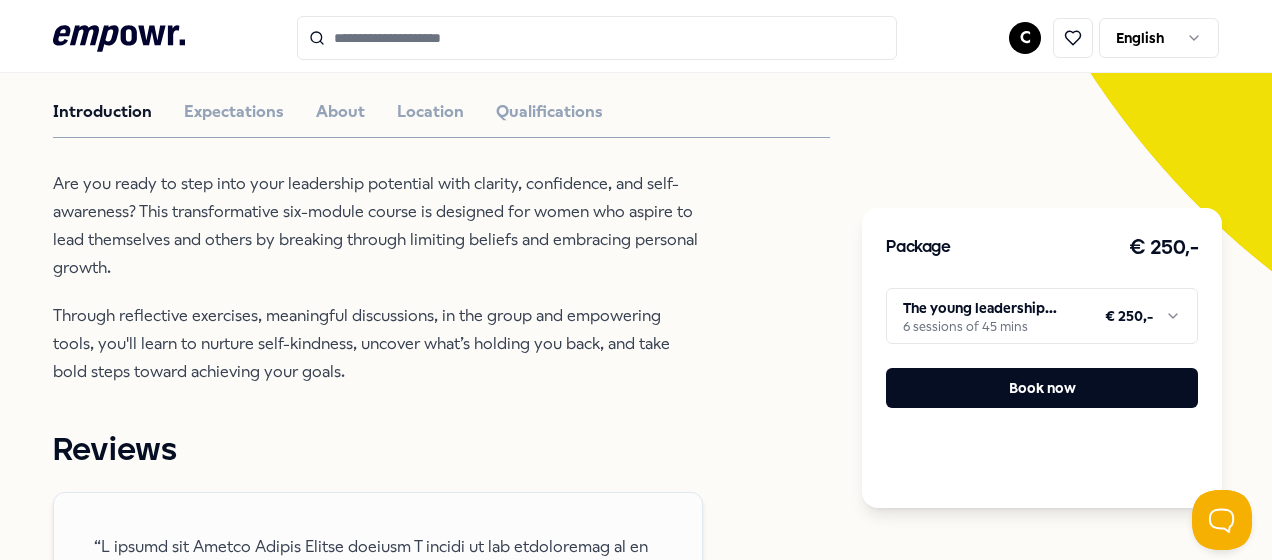 scroll, scrollTop: 0, scrollLeft: 0, axis: both 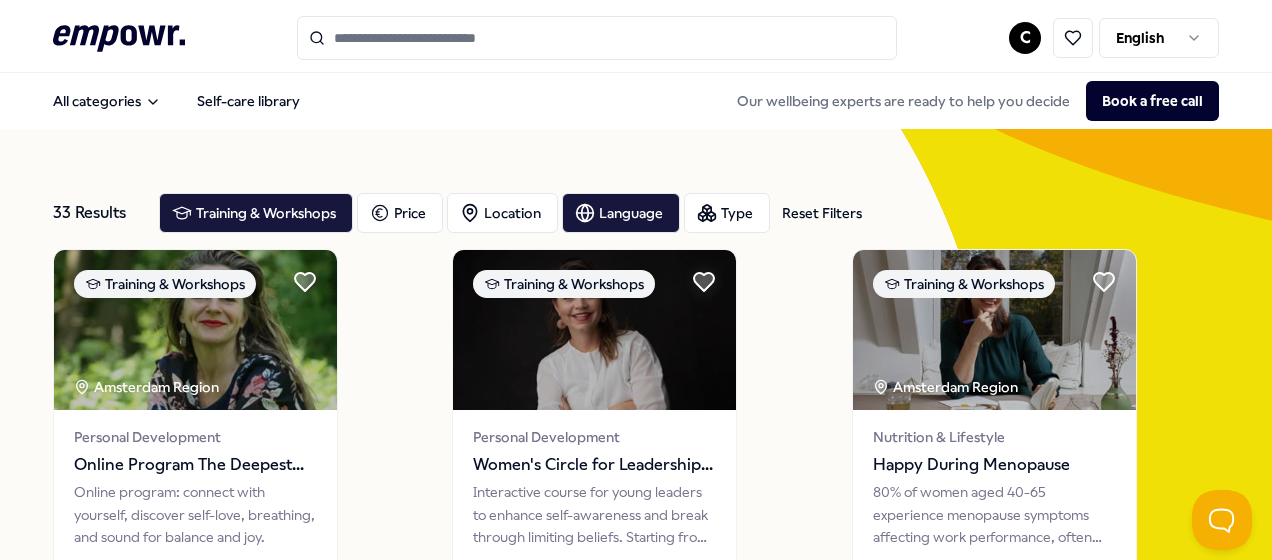 click at bounding box center [597, 38] 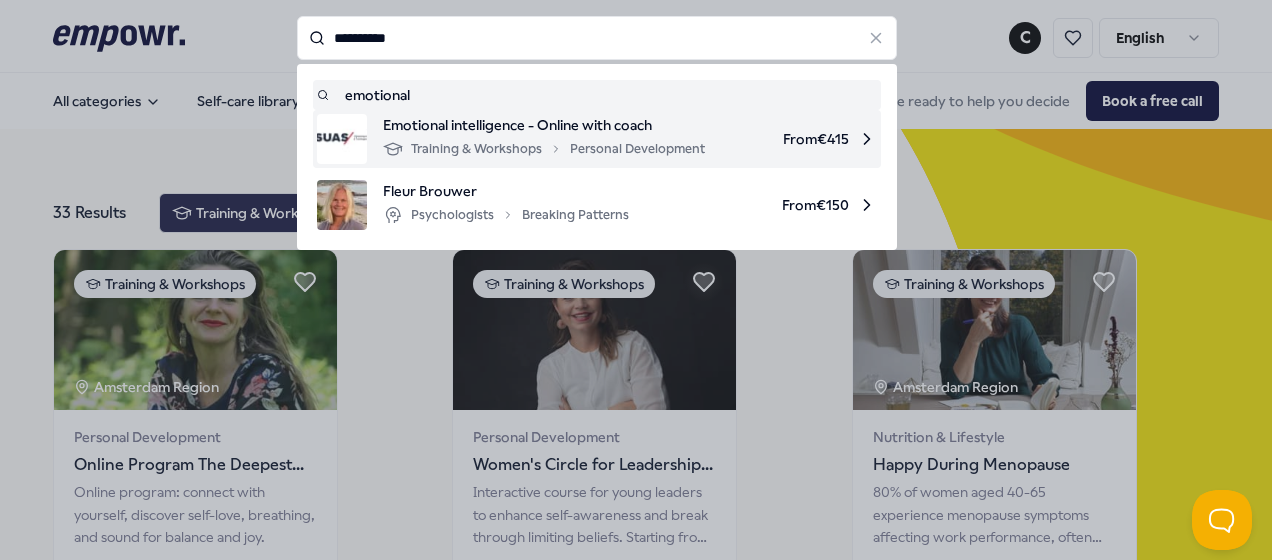 click on "Training & Workshops Personal Development" at bounding box center [544, 149] 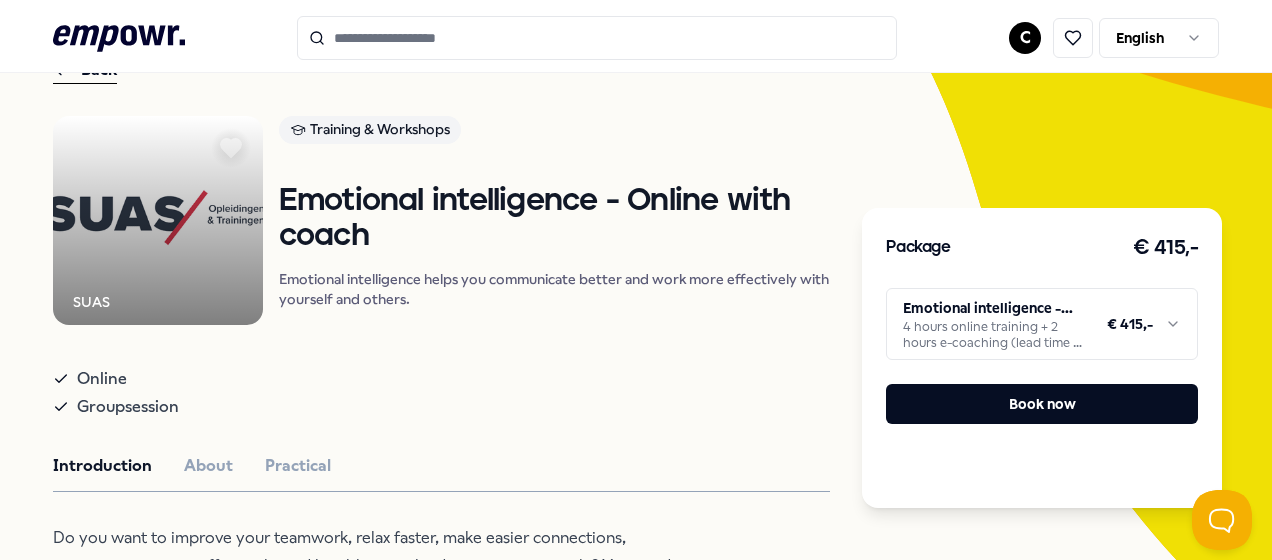 scroll, scrollTop: 0, scrollLeft: 0, axis: both 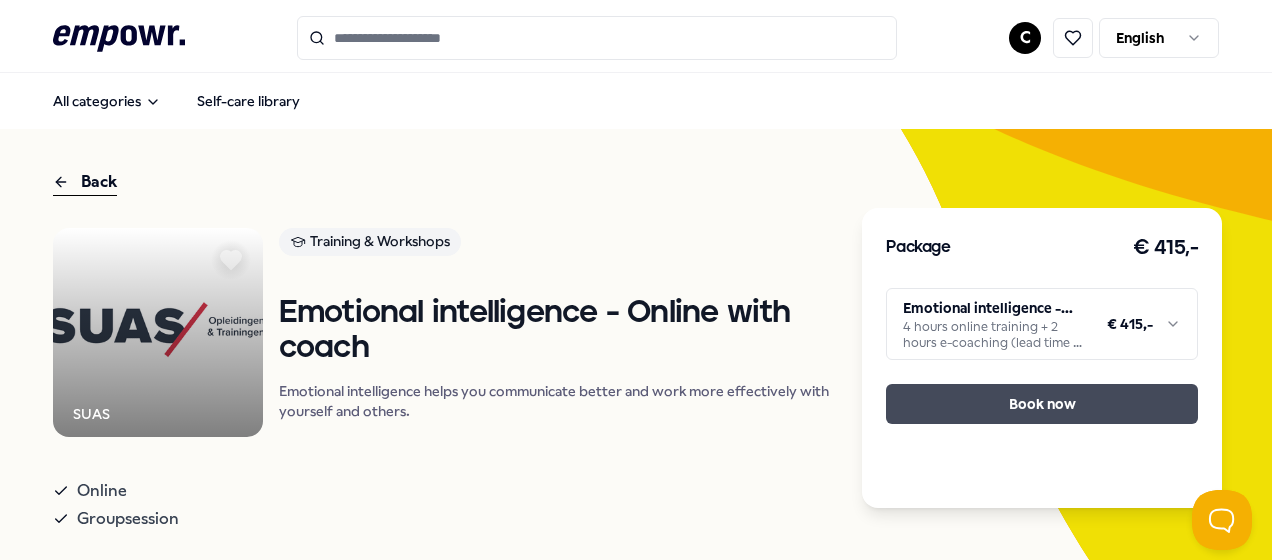 click on "Book now" at bounding box center [1042, 404] 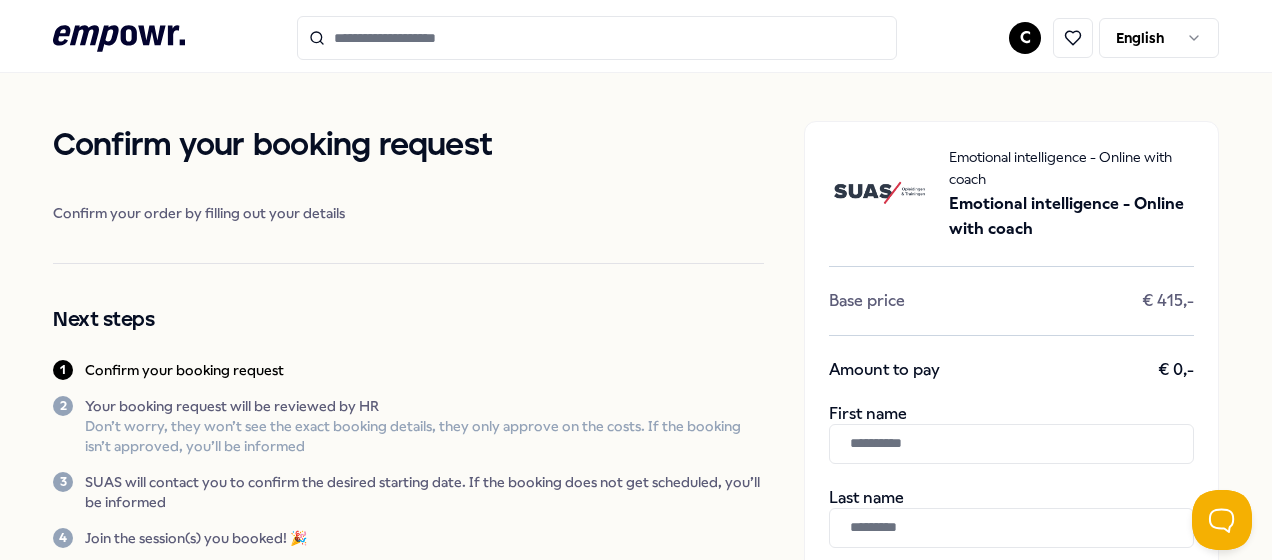 click at bounding box center [1011, 444] 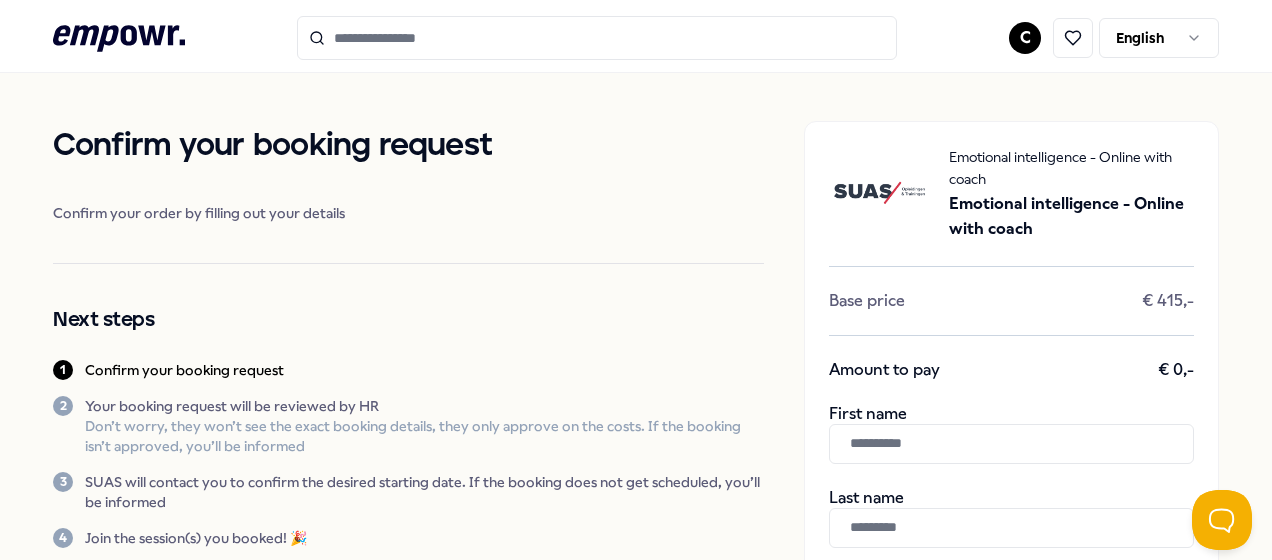 type on "**********" 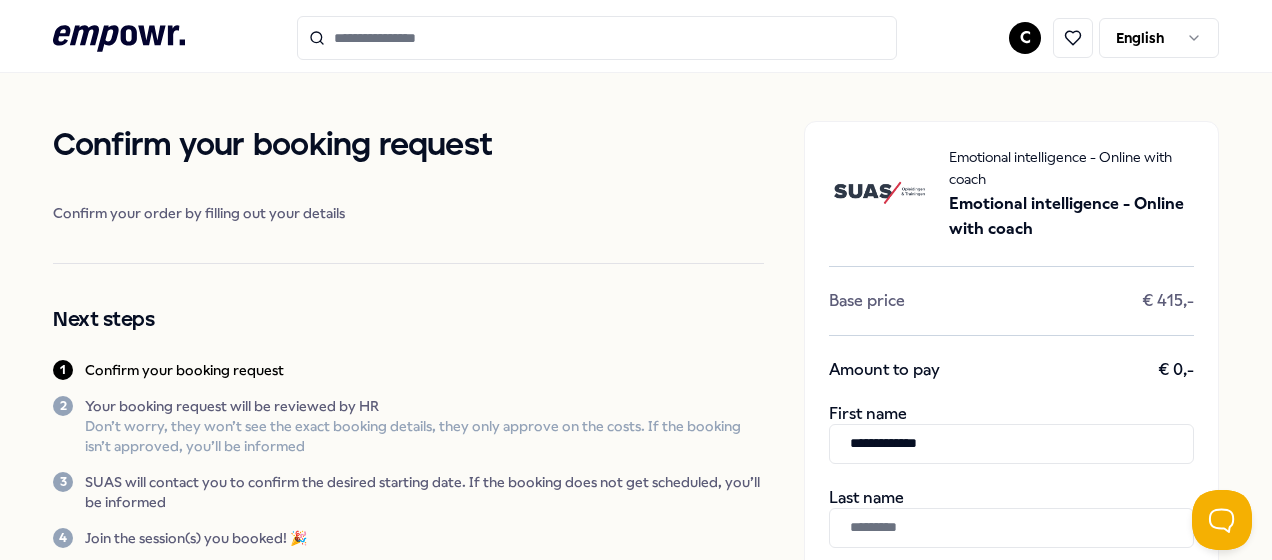 type on "**********" 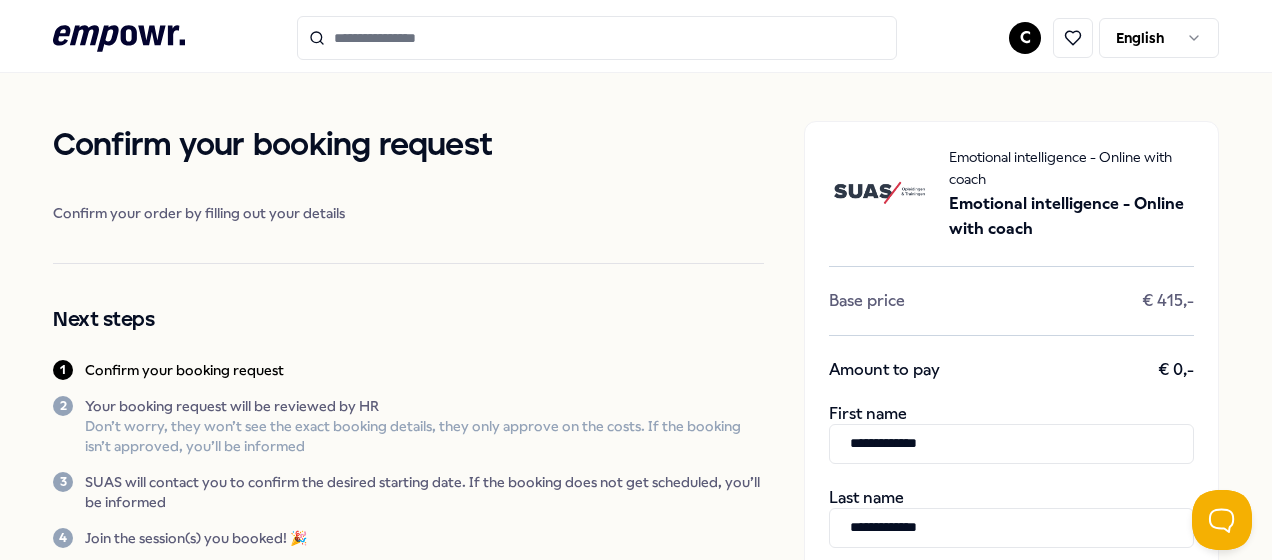 type on "**********" 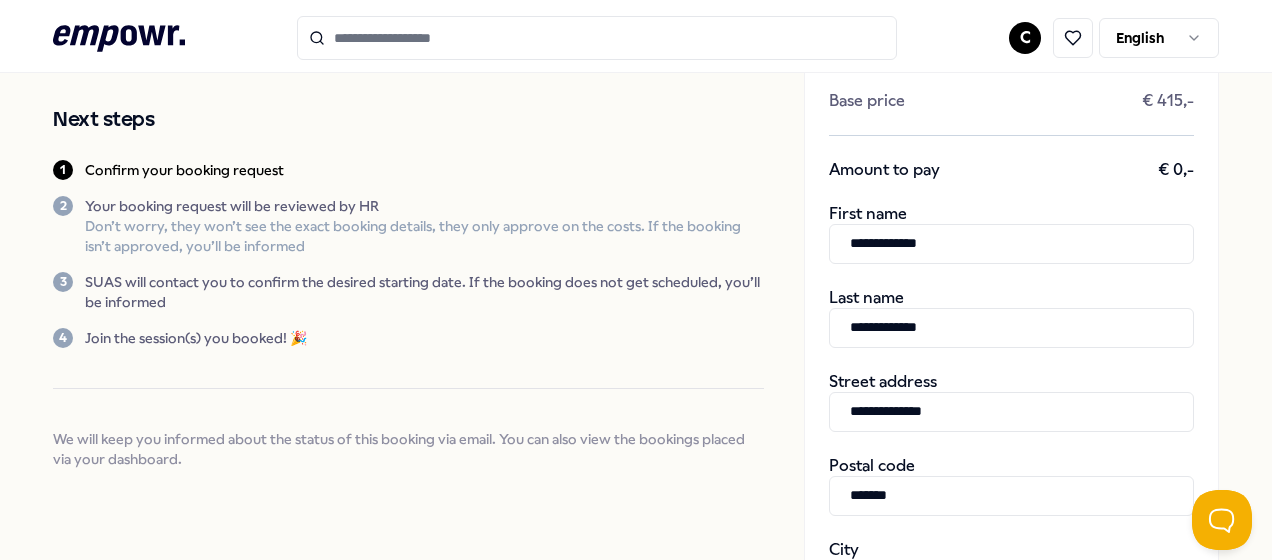 scroll, scrollTop: 690, scrollLeft: 0, axis: vertical 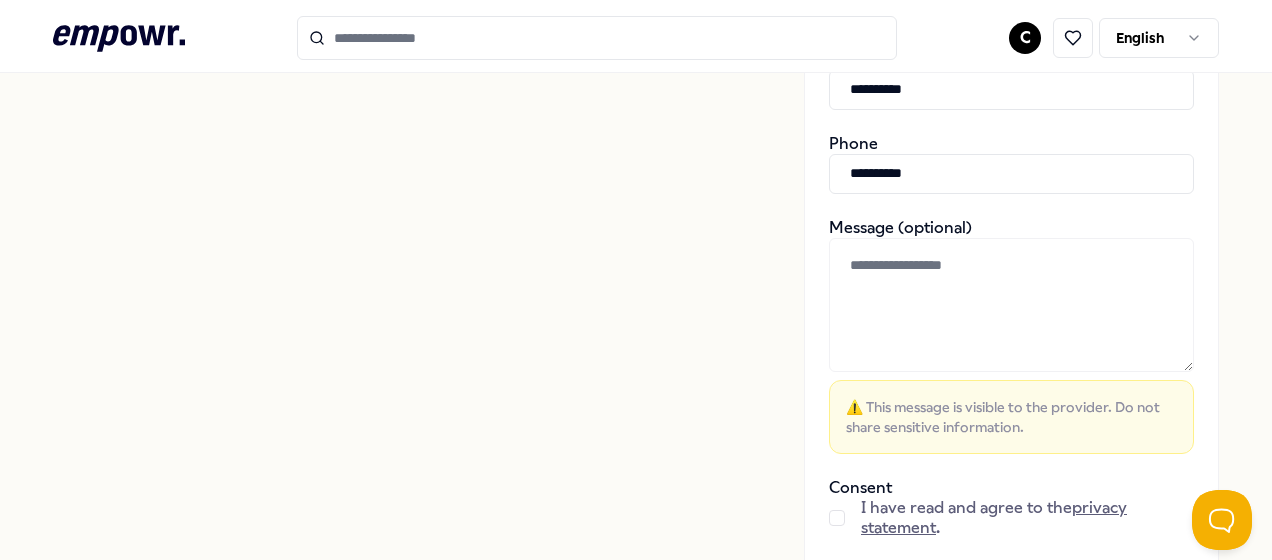 click at bounding box center [837, 518] 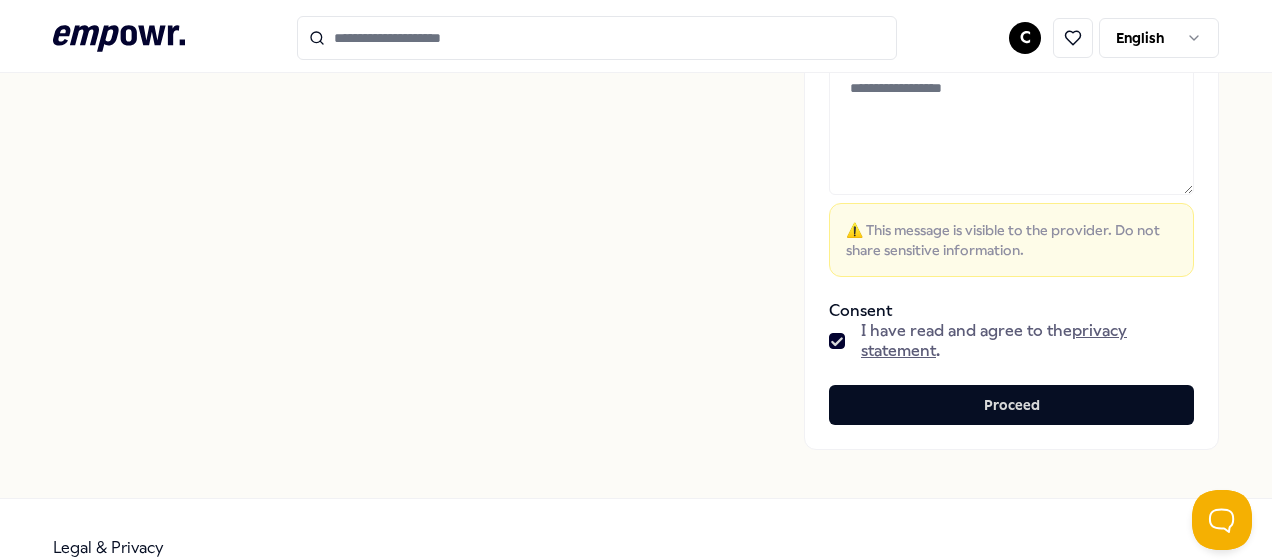 scroll, scrollTop: 890, scrollLeft: 0, axis: vertical 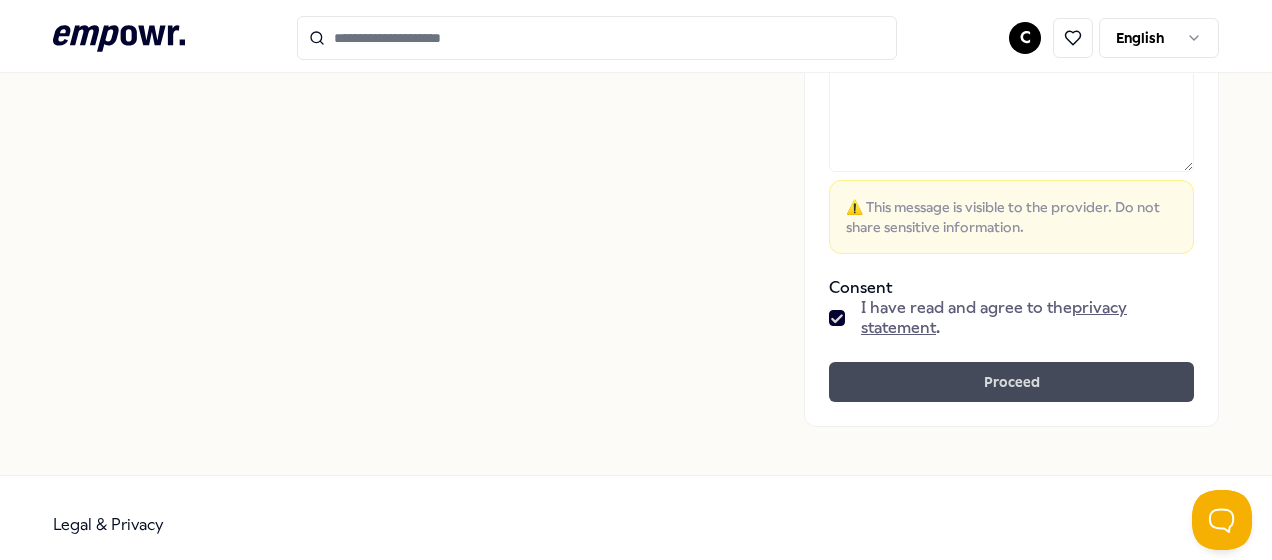 click on "Proceed" at bounding box center (1011, 382) 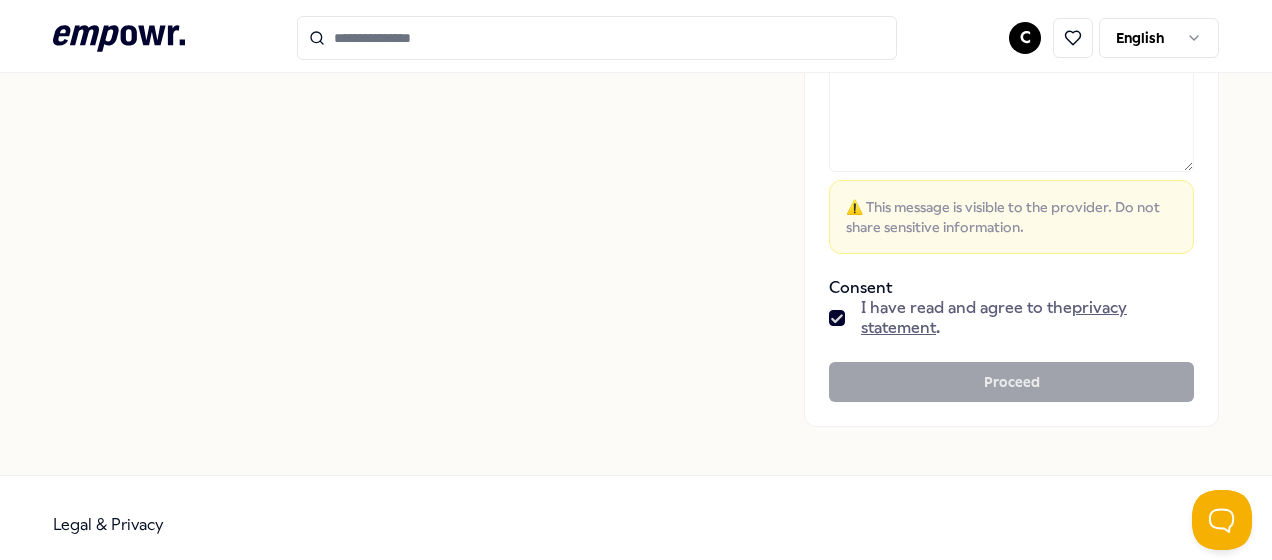 scroll, scrollTop: 73, scrollLeft: 0, axis: vertical 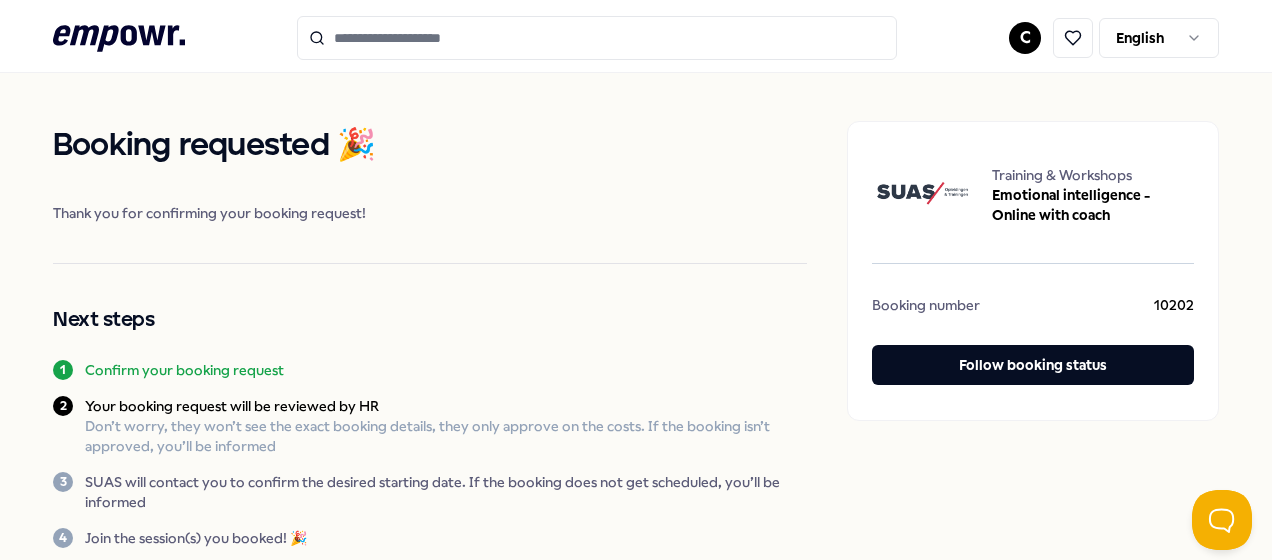 click at bounding box center (597, 38) 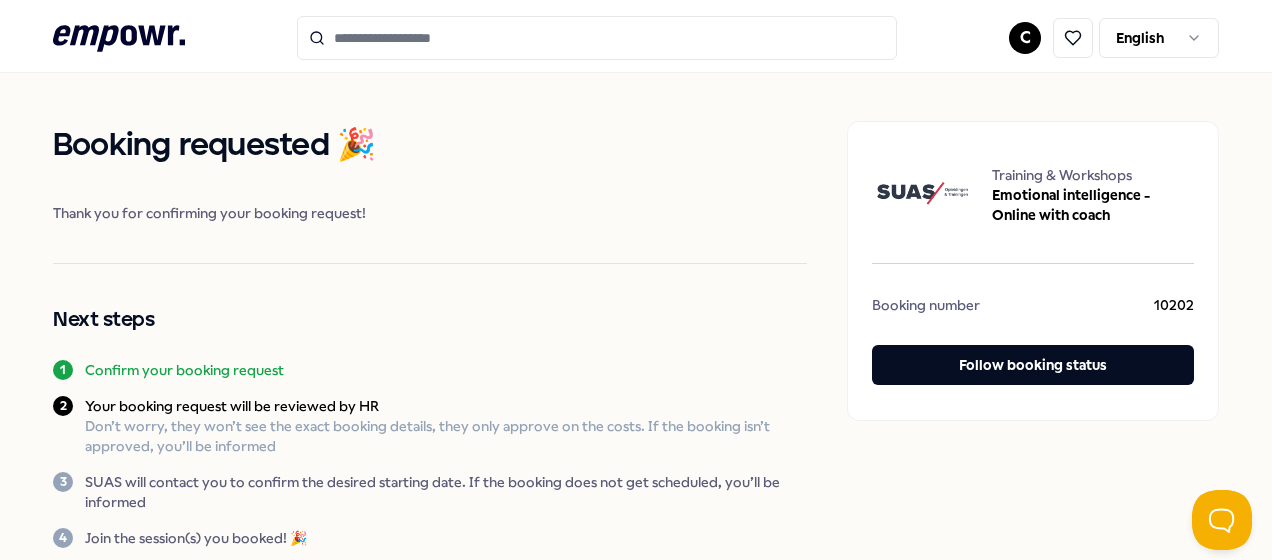 scroll, scrollTop: 134, scrollLeft: 0, axis: vertical 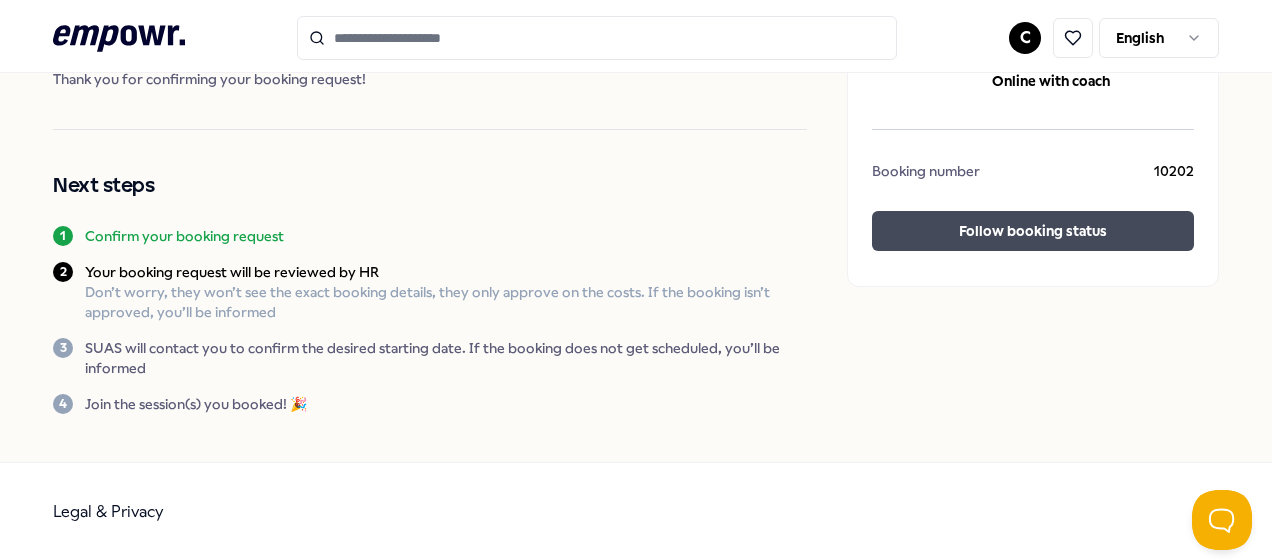 click on "Follow booking status" at bounding box center (1033, 231) 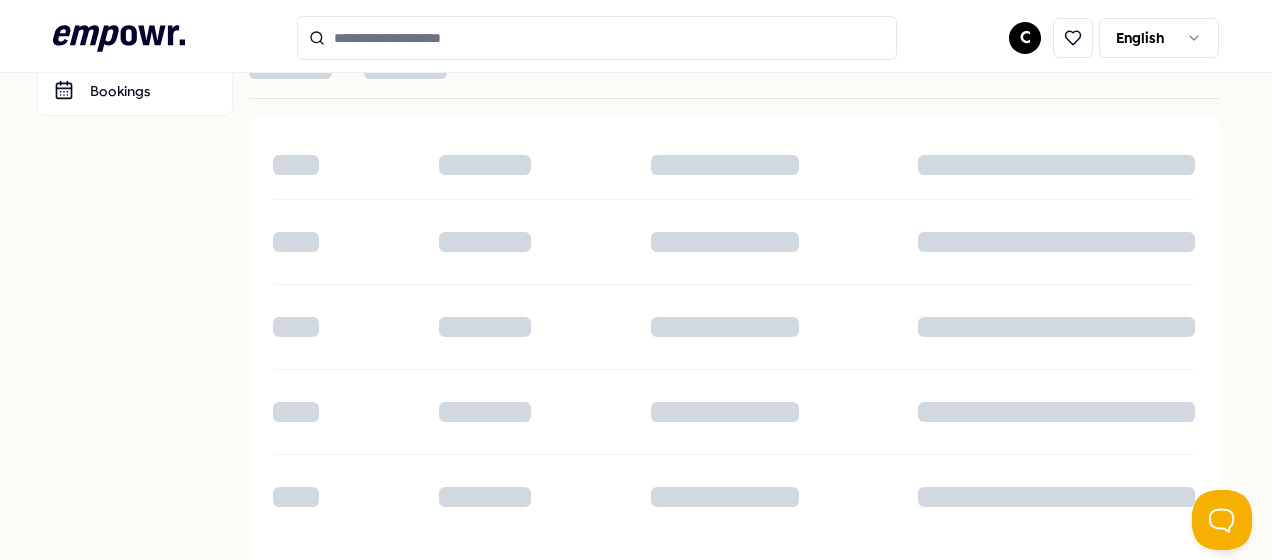 scroll, scrollTop: 121, scrollLeft: 0, axis: vertical 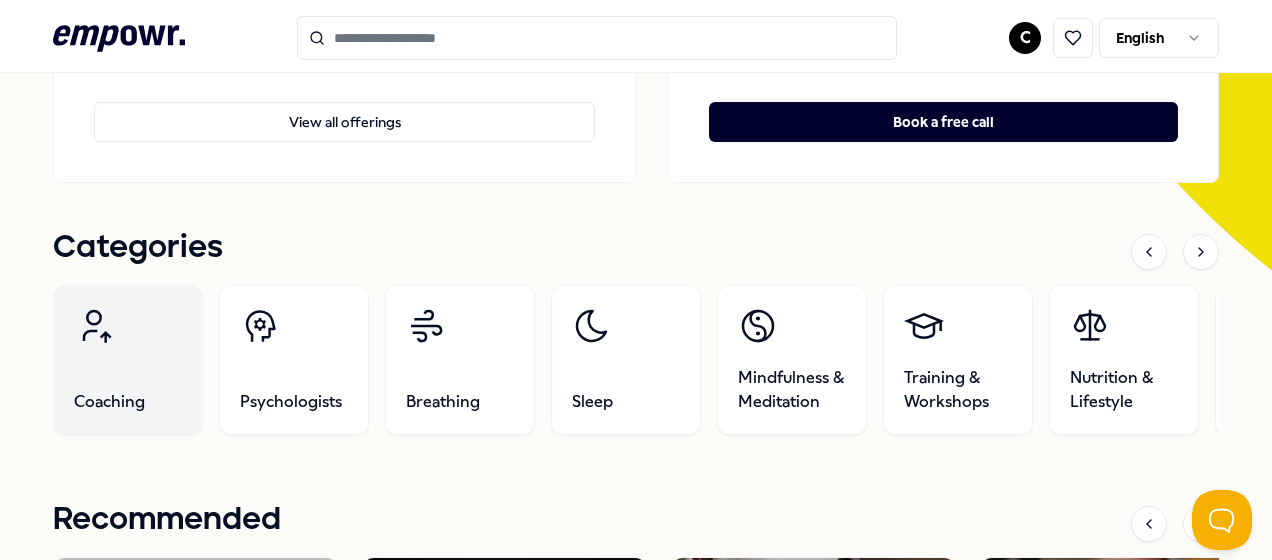 click on "Coaching" at bounding box center [128, 360] 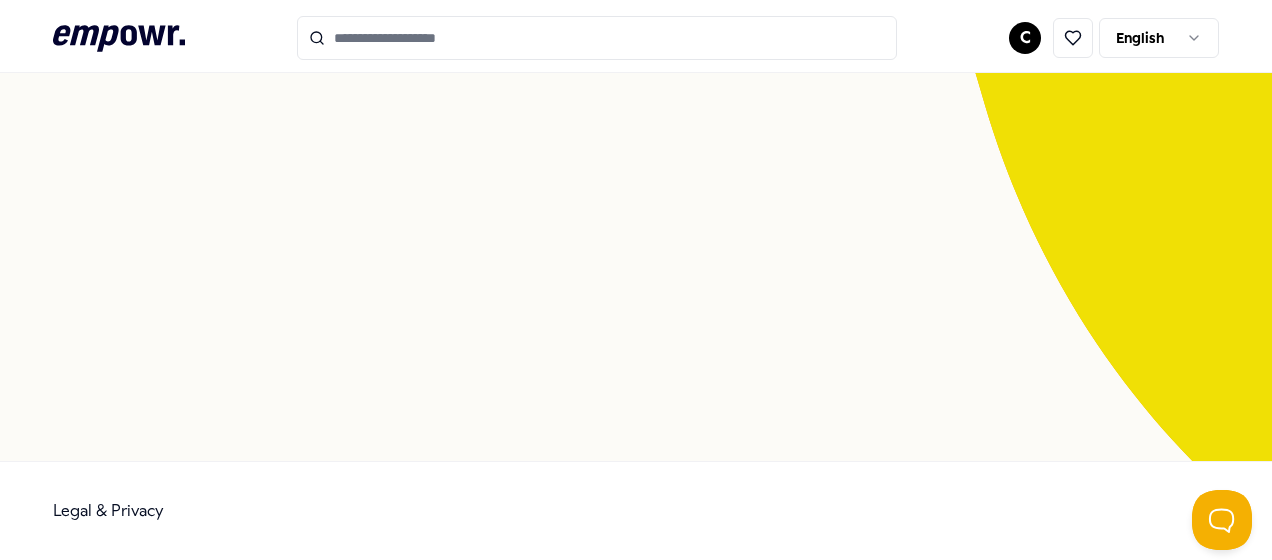 scroll, scrollTop: 129, scrollLeft: 0, axis: vertical 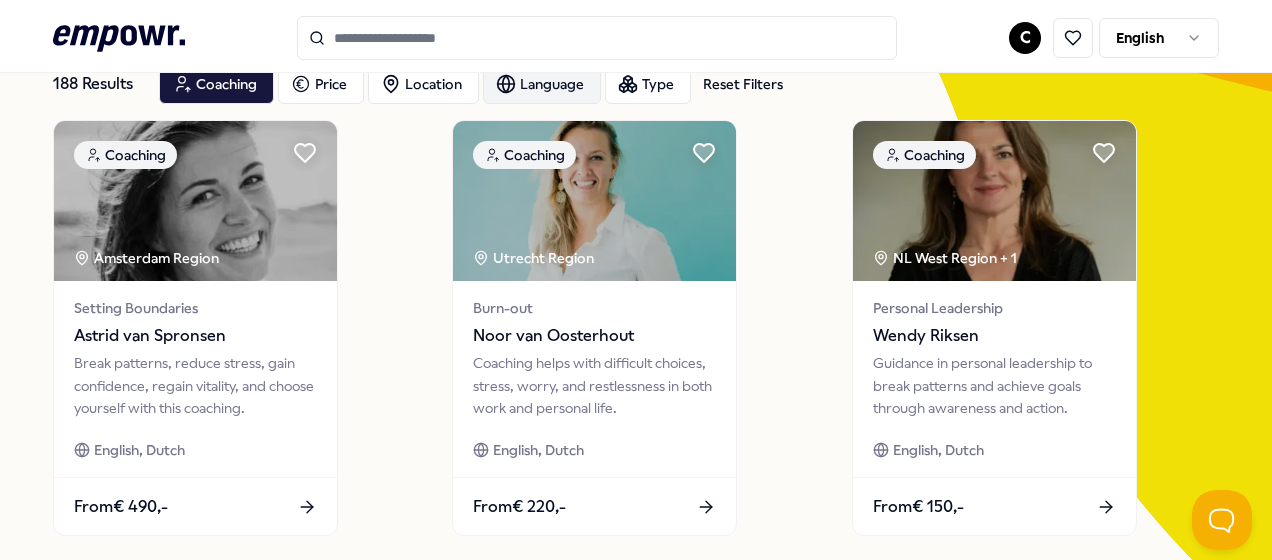 click on "Language" at bounding box center [542, 84] 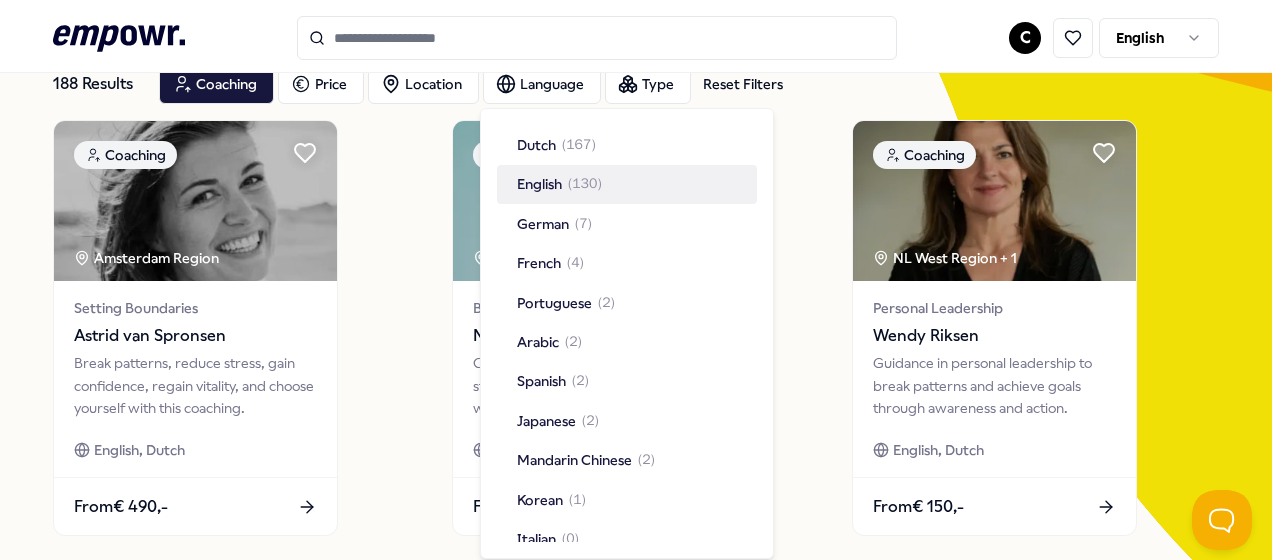 click on "English" at bounding box center (539, 184) 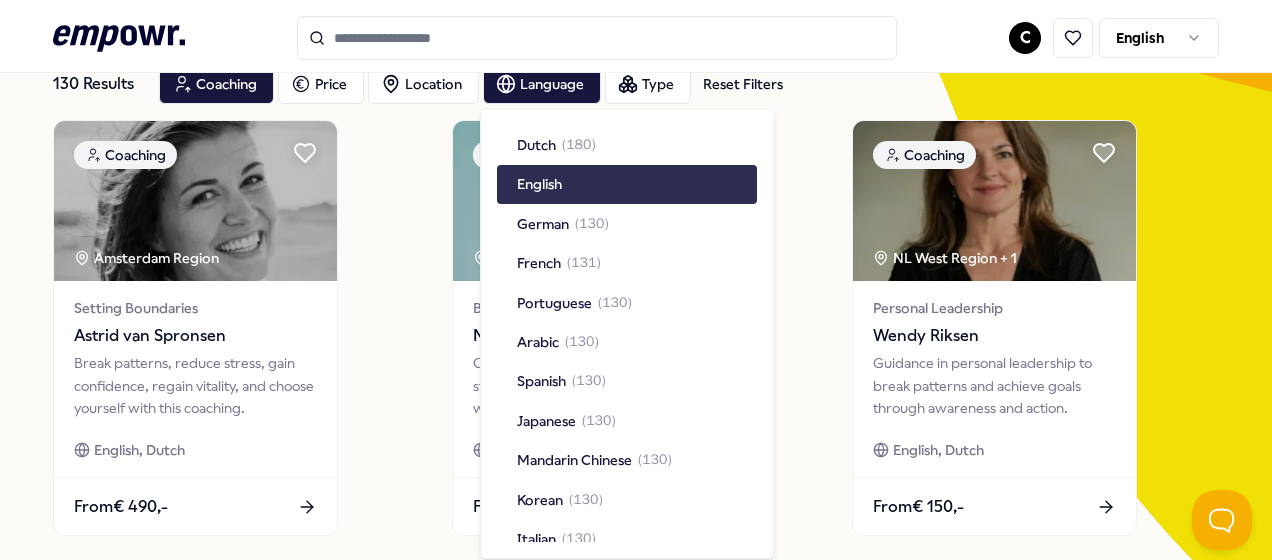 click on "English" at bounding box center (539, 184) 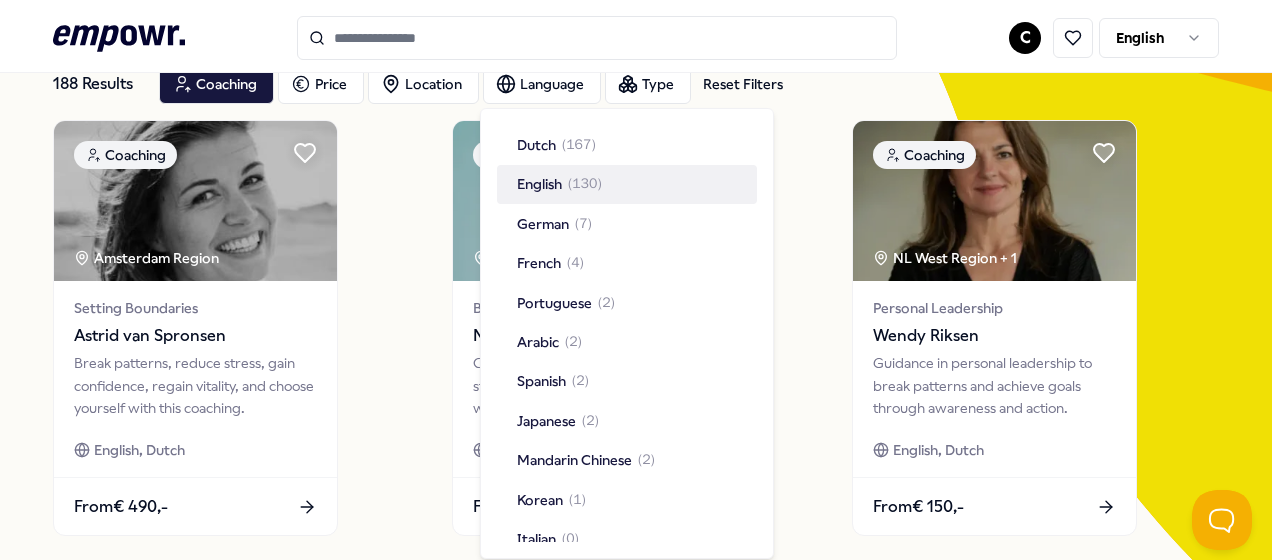 click on "Coaching Amsterdam Region   Setting Boundaries Astrid van Spronsen Break patterns, reduce stress, gain confidence, regain vitality, and choose
yourself with this coaching. English, Dutch From  € 490,- Coaching Utrecht Region   Burn-out Noor van Oosterhout Coaching helps with difficult choices, stress, worry, and restlessness in both
work and personal life. English, Dutch From  € 220,- Coaching NL West Region   + 1 Personal Leadership Wendy Riksen Guidance in personal leadership to break patterns and achieve goals through
awareness and action. English, Dutch From  € 150,- Coaching Amsterdam Region   + 1 Career Carol Lo-A-Njoe Empathetic coach helps break patterns, build self-confidence, and tap into inner
strength. English, Dutch From  € 135,- Coaching NL West Region   + 1 Stress Margreet Top Therapist helps with burnout and AD(H)D by restoring control, calm, and clarity
in thoughts and behavior. Dutch From  € 450,- Coaching Amsterdam Region   Career Willemijn Buijn English, Dutch From" at bounding box center [636, 1000] 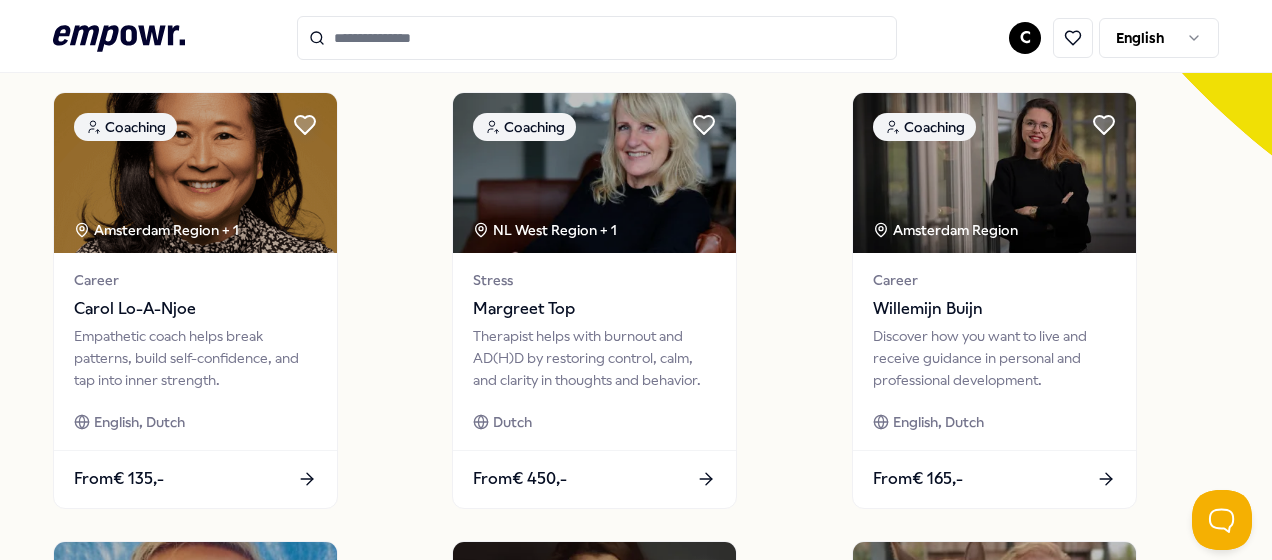 scroll, scrollTop: 609, scrollLeft: 0, axis: vertical 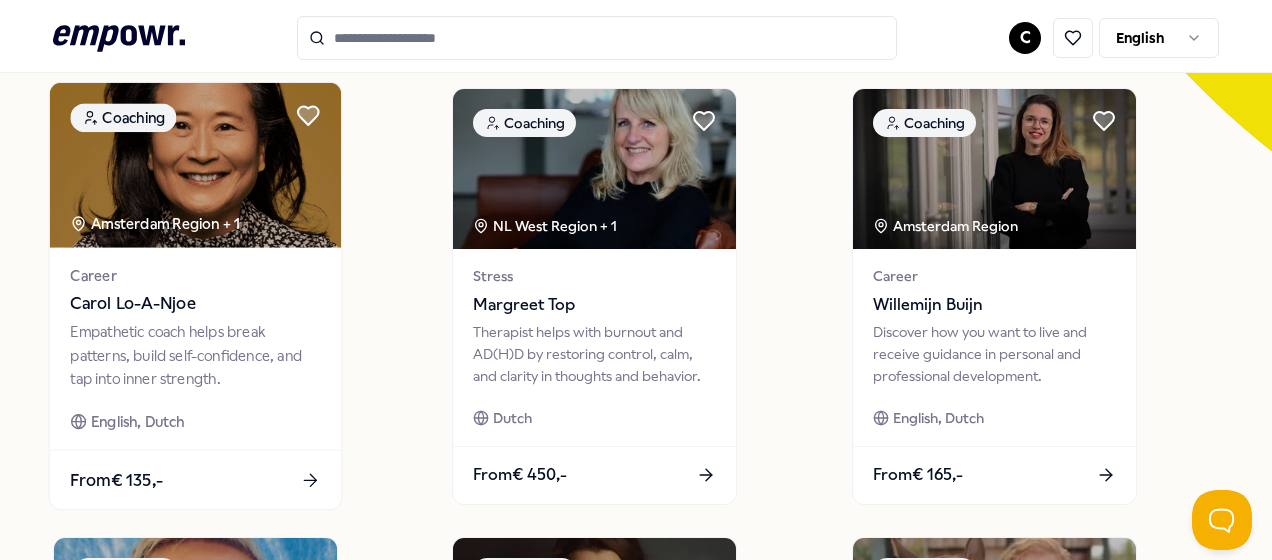 click on "From  € 135,-" at bounding box center [195, 480] 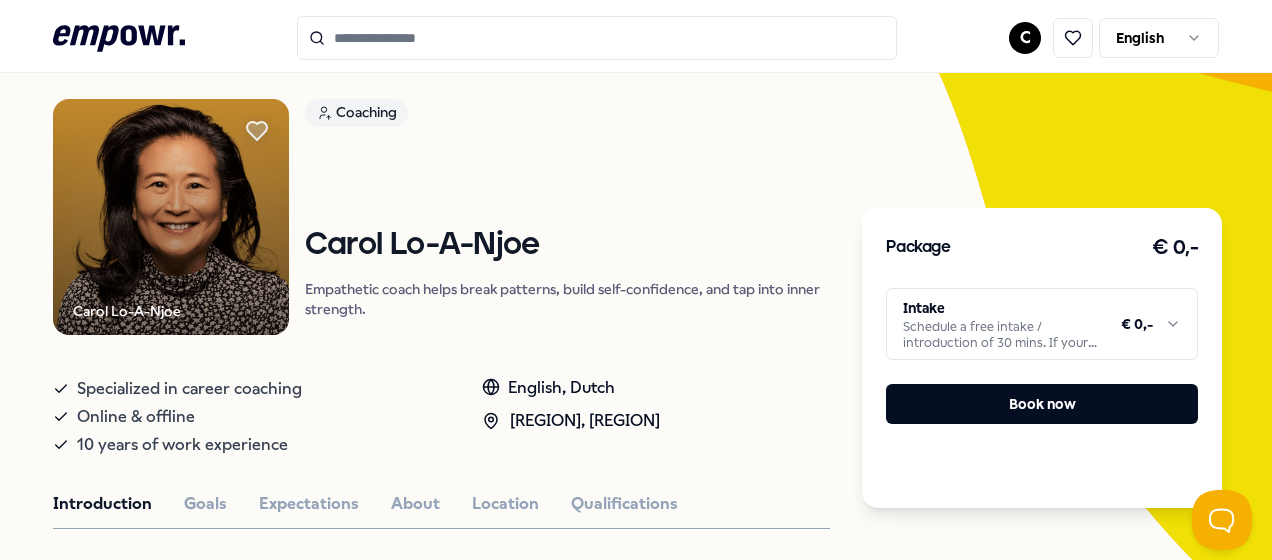 click on "English, Dutch" at bounding box center [571, 388] 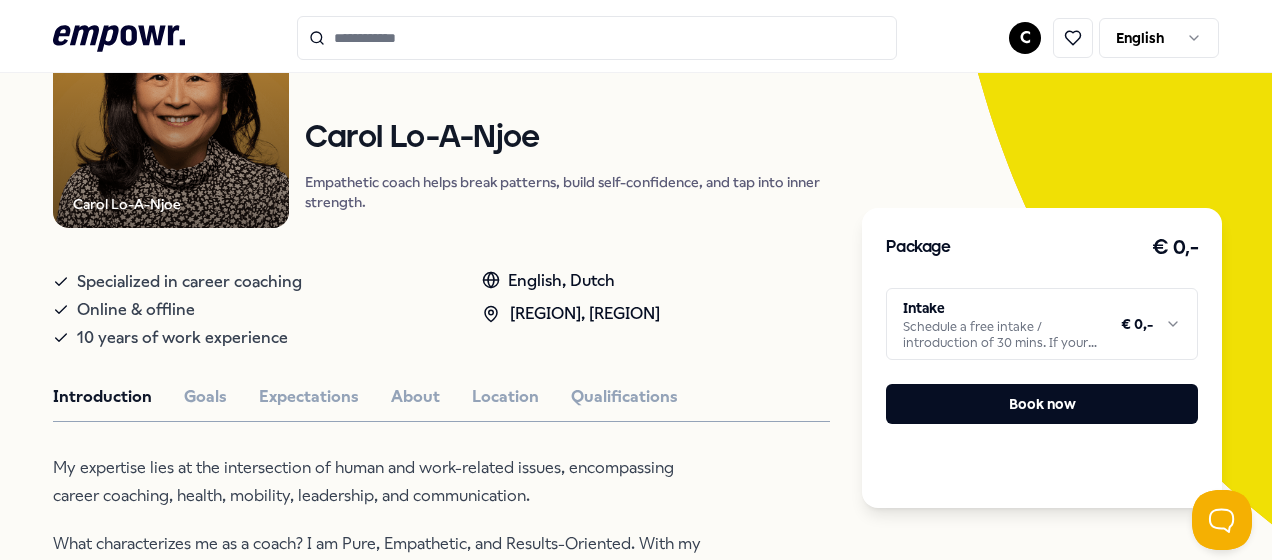 scroll, scrollTop: 0, scrollLeft: 0, axis: both 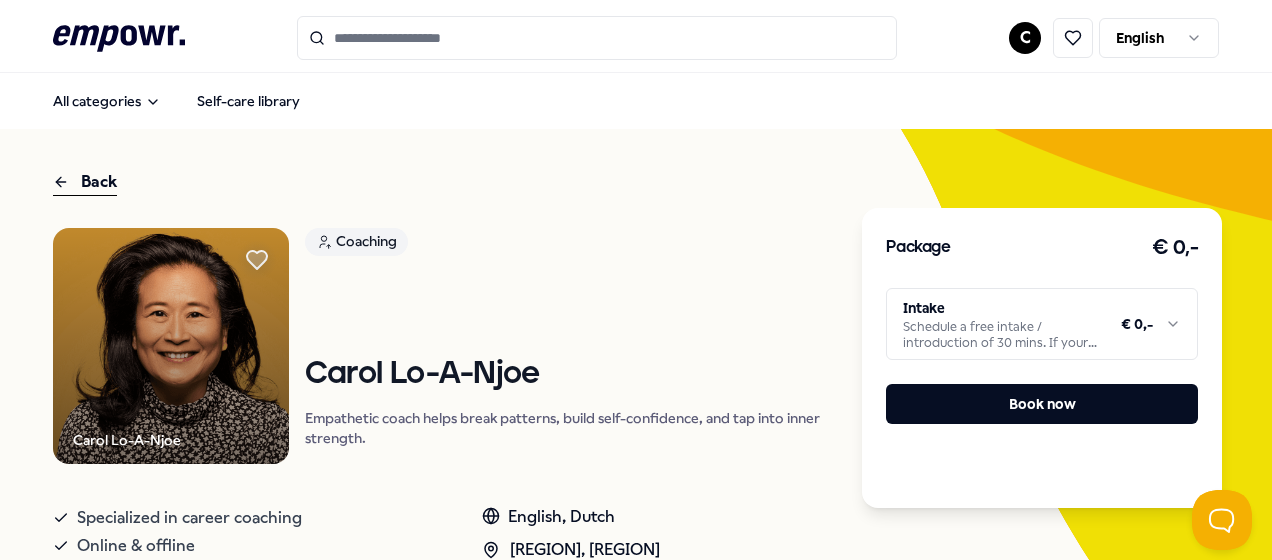 click 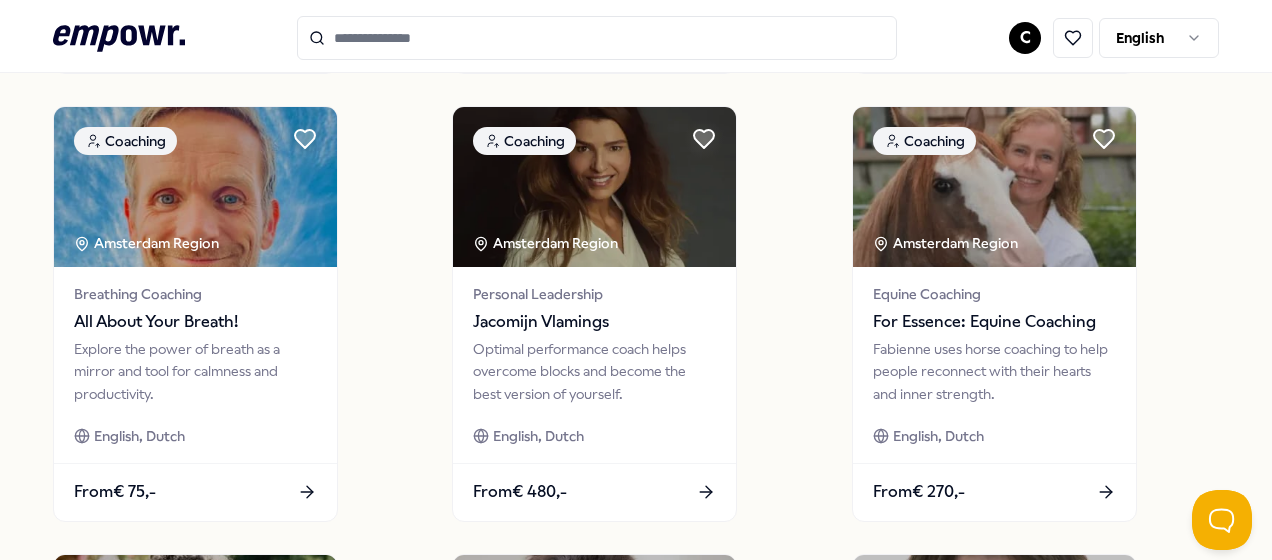 scroll, scrollTop: 1080, scrollLeft: 0, axis: vertical 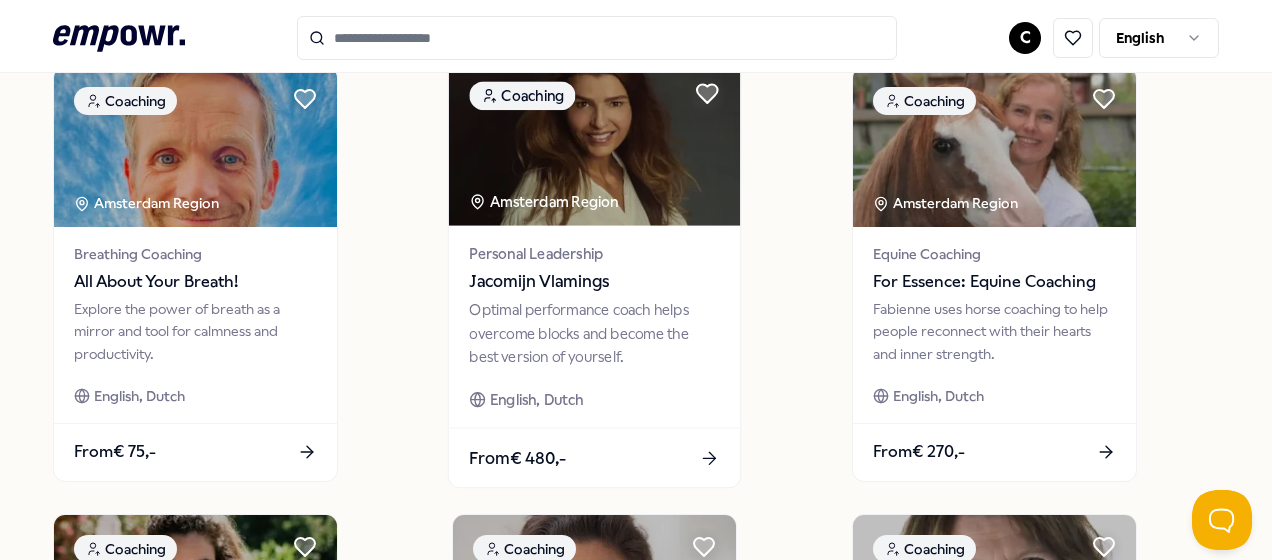 click on "From  € 480,-" at bounding box center (594, 457) 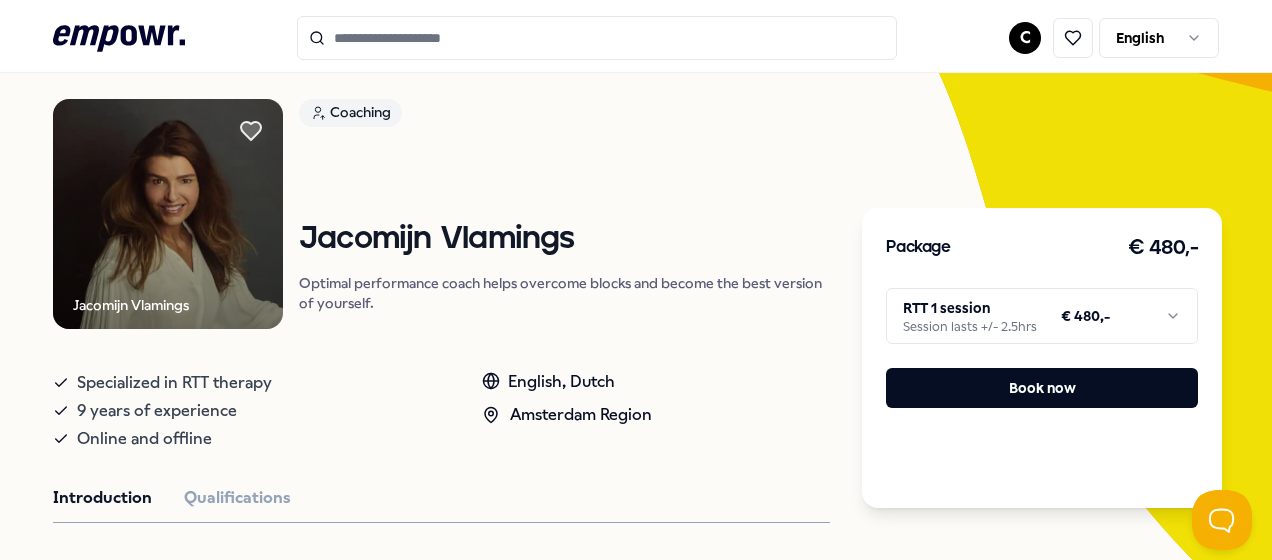 click on "Specialized in RTT therapy 9 years of experience Online and offline English, Dutch Amsterdam Region" at bounding box center (441, 407) 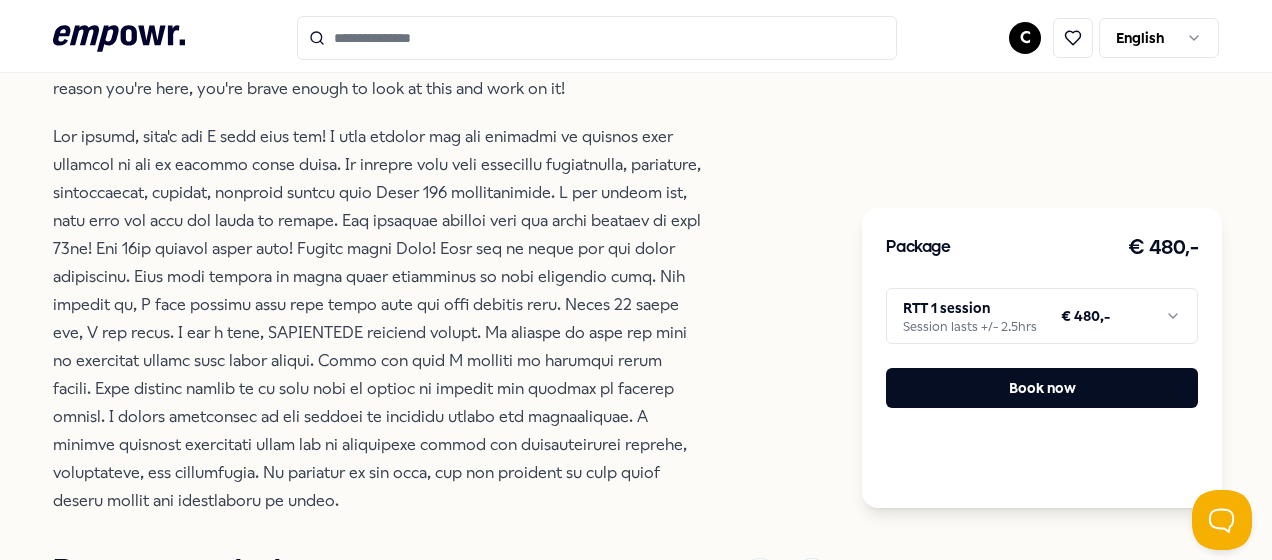 scroll, scrollTop: 809, scrollLeft: 0, axis: vertical 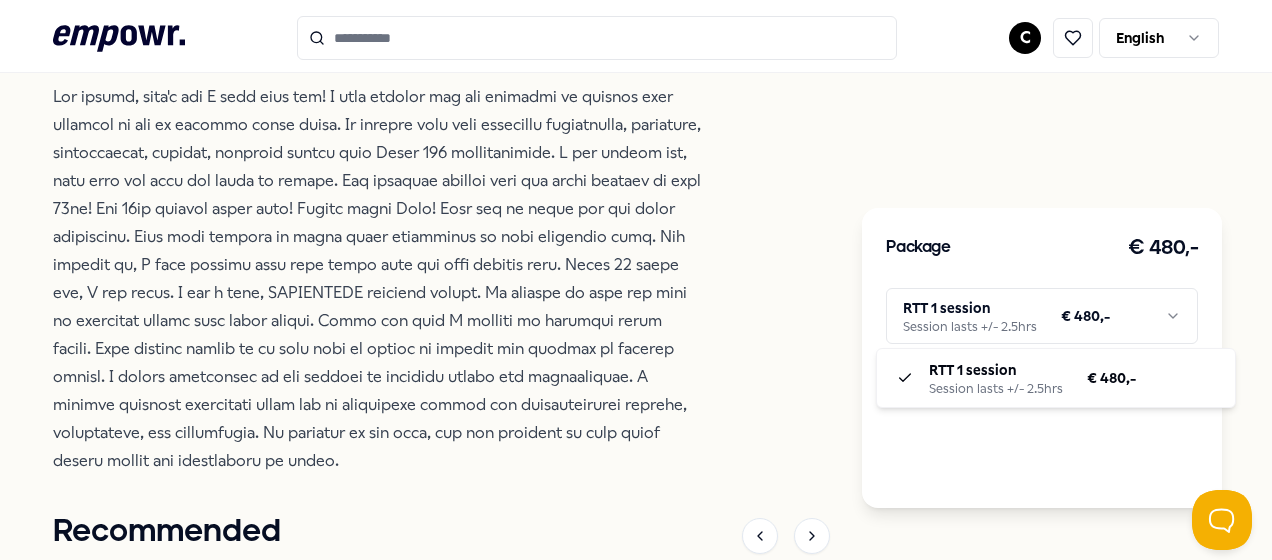 click on ".empowr-logo_svg__cls-1{fill:#03032f} C English All categories   Self-care library Back Jacomijn Vlamings Coaching Jacomijn Vlamings Optimal performance coach helps overcome blocks and become the best version of yourself. Specialized in RTT therapy 9 years of experience Online and offline English, Dutch Amsterdam Region Introduction Qualifications Hello, I'm so glad you're here! My name is Jacomijn and I am an optimal performance coach. You're here so that means you're ready for action to become the best version of yourself. It also implies that you have thought about the things that block you! You get stuck somewhere. Or maybe you just feel overstimulated and stressed. Whatever the reason you're here, you're brave enough to look at this and work on it! Recommended Training & Workshops Personal Development Emotional intelligence - Online with coach Emotional intelligence helps you communicate better and work more effectively
with yourself and others. From  € 415,- Training & Workshops Online From  Coaching" at bounding box center (636, 280) 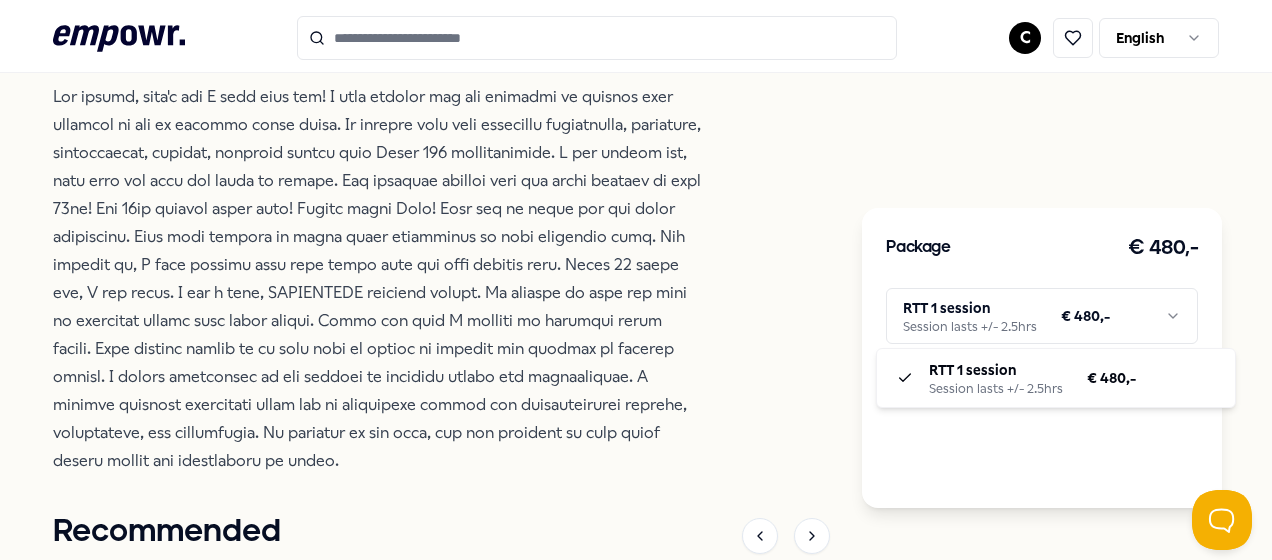 click on ".empowr-logo_svg__cls-1{fill:#03032f} C English All categories   Self-care library Back Jacomijn Vlamings Coaching Jacomijn Vlamings Optimal performance coach helps overcome blocks and become the best version of yourself. Specialized in RTT therapy 9 years of experience Online and offline English, Dutch Amsterdam Region Introduction Qualifications Hello, I'm so glad you're here! My name is Jacomijn and I am an optimal performance coach. You're here so that means you're ready for action to become the best version of yourself. It also implies that you have thought about the things that block you! You get stuck somewhere. Or maybe you just feel overstimulated and stressed. Whatever the reason you're here, you're brave enough to look at this and work on it! Recommended Training & Workshops Personal Development Emotional intelligence - Online with coach Emotional intelligence helps you communicate better and work more effectively
with yourself and others. From  € 415,- Training & Workshops Online From  Coaching" at bounding box center [636, 280] 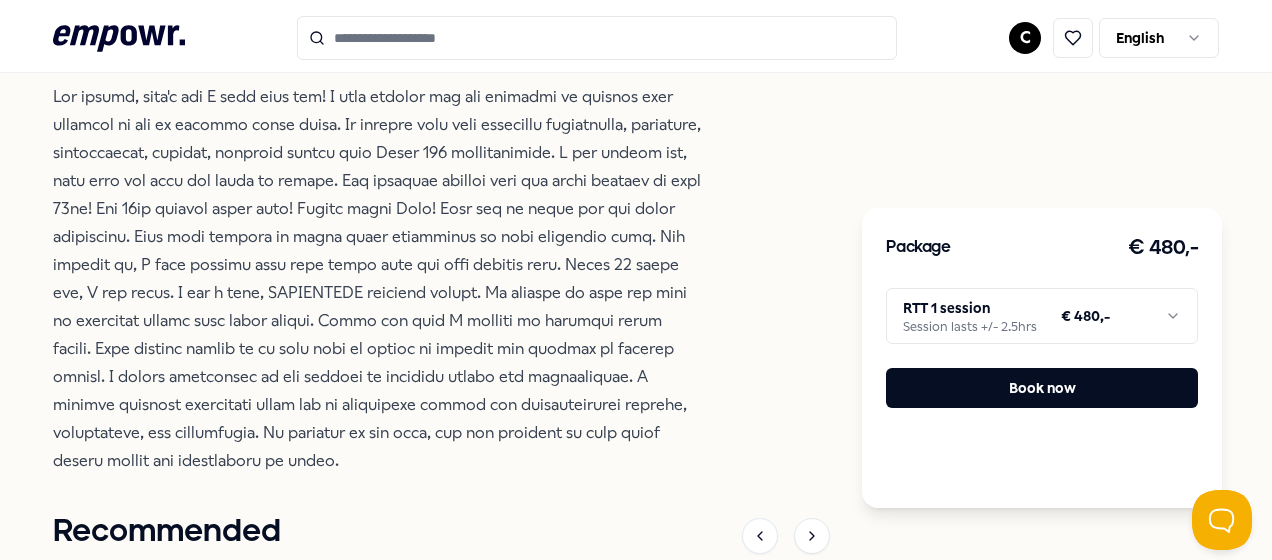click on "Jacomijn Vlamings Coaching Jacomijn Vlamings Optimal performance coach helps overcome blocks and become the best version of yourself. Specialized in RTT therapy 9 years of experience Online and offline English, Dutch Amsterdam Region Introduction Qualifications Hello, I'm so glad you're here! My name is Jacomijn and I am an optimal performance coach. You're here so that means you're ready for action to become the best version of yourself. It also implies that you have thought about the things that block you! You get stuck somewhere. Or maybe you just feel overstimulated and stressed. Whatever the reason you're here, you're brave enough to look at this and work on it! Recommended Training & Workshops Personal Development Emotional intelligence - Online with coach Emotional intelligence helps you communicate better and work more effectively
with yourself and others. From  € 415,- Training & Workshops Online Personal Development Women's Circle for Leadership and Self-awareness English, Dutch, German From" at bounding box center [441, 212] 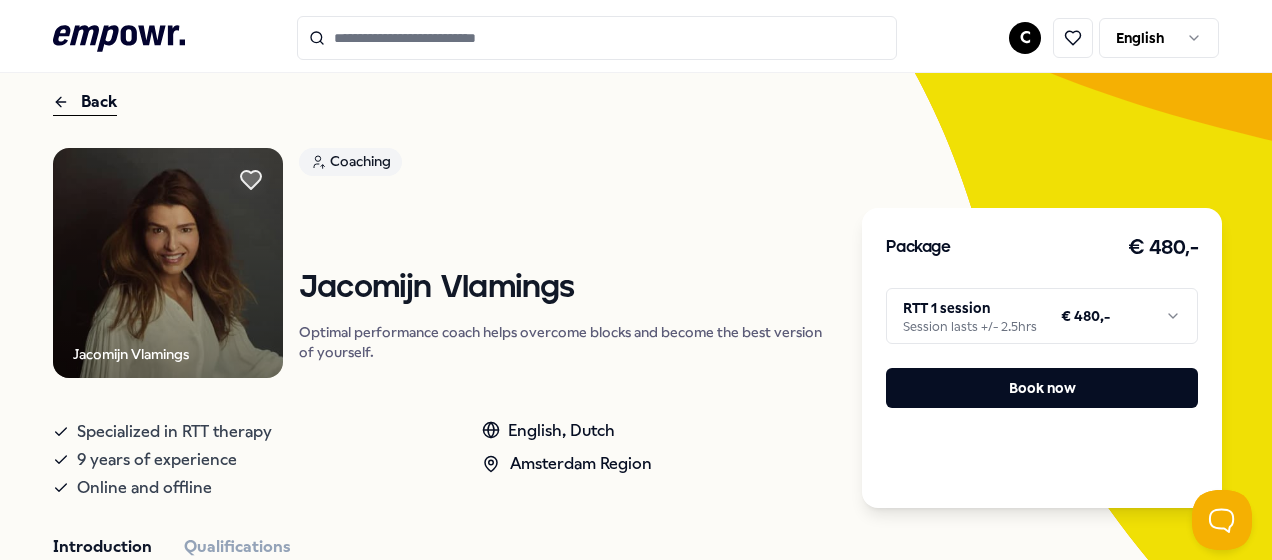 scroll, scrollTop: 120, scrollLeft: 0, axis: vertical 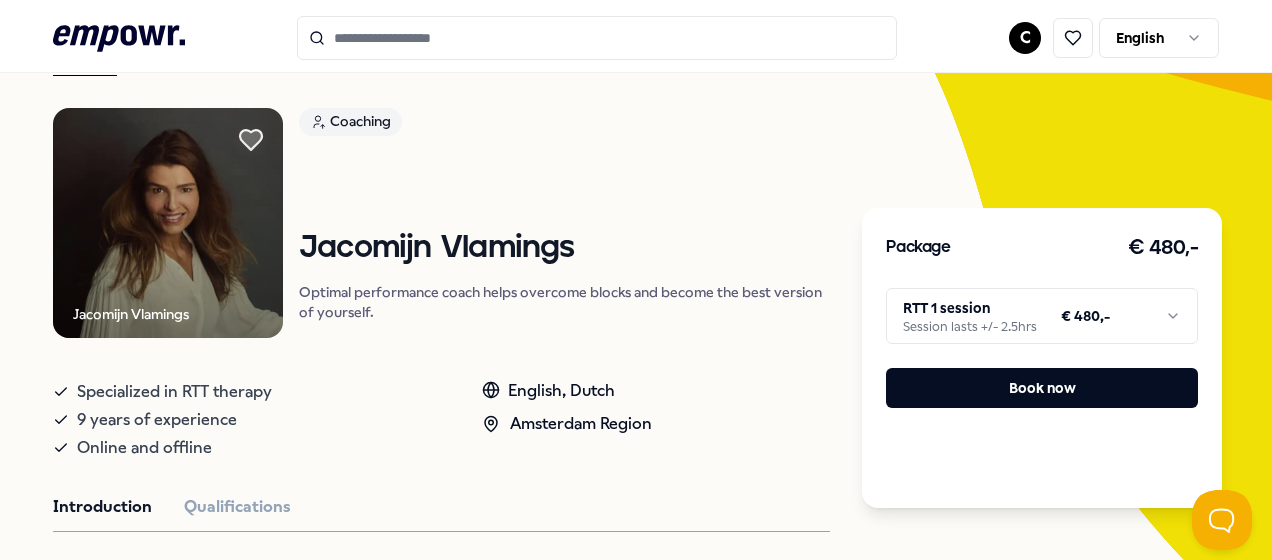 click 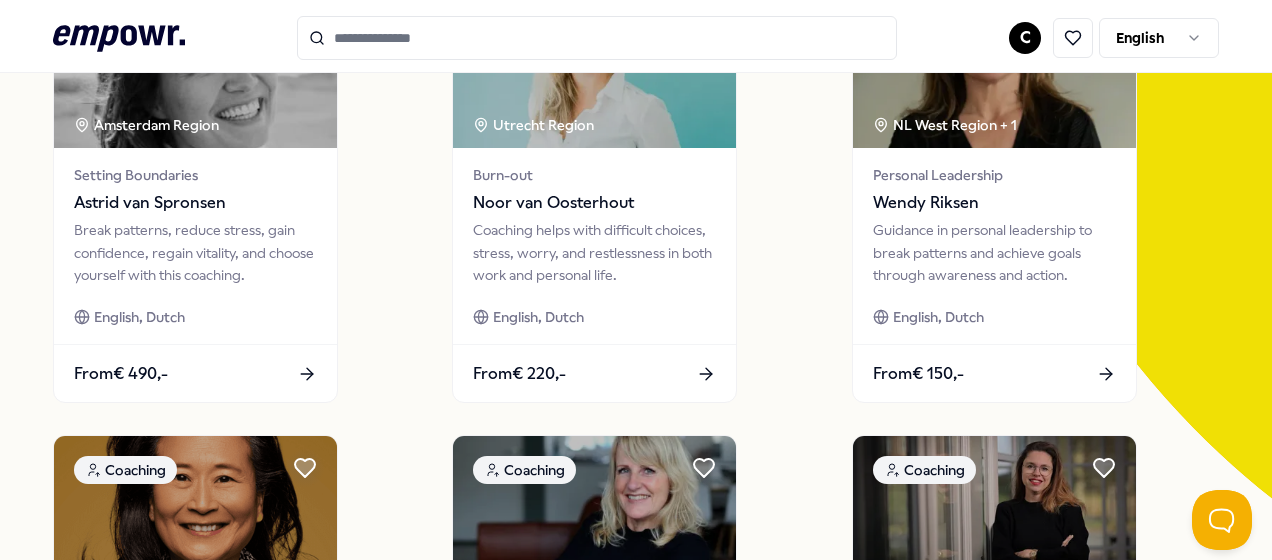 scroll, scrollTop: 280, scrollLeft: 0, axis: vertical 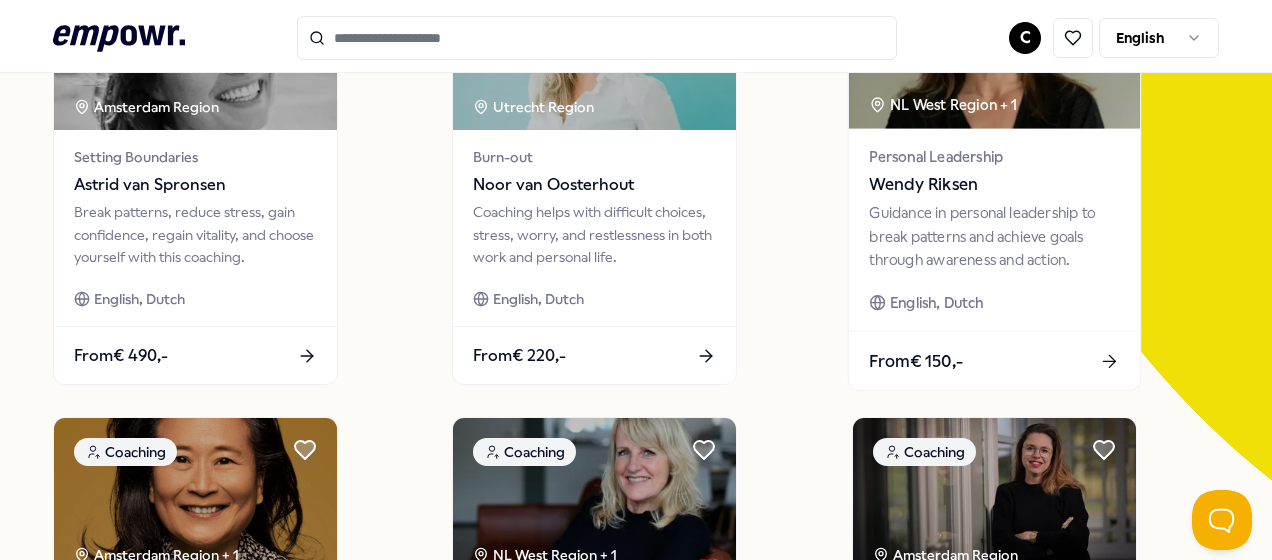 click at bounding box center (993, 46) 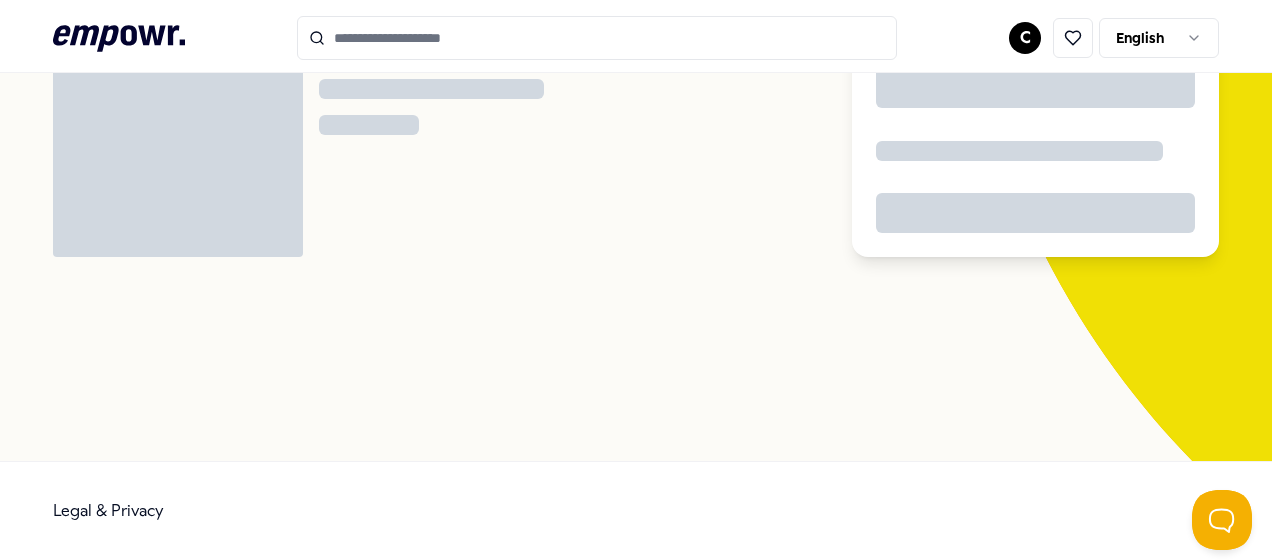 scroll, scrollTop: 129, scrollLeft: 0, axis: vertical 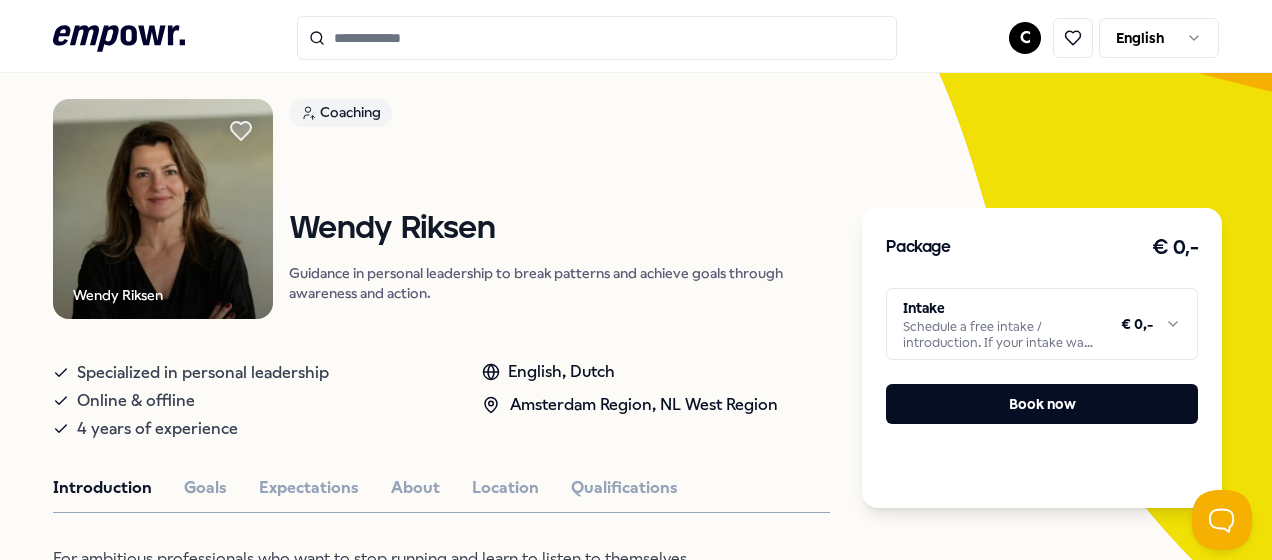 click on "Wendy Riksen Coaching Wendy Riksen Guidance in personal leadership to break patterns and achieve goals through awareness and action. Specialized in personal leadership Online & offline 4 years of experience English, Dutch Amsterdam Region, NL West Region Introduction Goals Expectations About Location Qualifications For ambitious professionals who want to stop running and learn to listen to themselves You’re young, driven, and ambitious. But deep down, you feel that something is off. You feel responsible for everything and everyone, but forget about yourself. You don’t want to disappoint others and seek harmony, but it comes at the cost of your energy. And honestly? Sometimes you wonder who you really are and what you truly feel and want. What does that look like for you? Crossing your boundaries: you feel them, but let them be crossed every time. Stress and overstimulation: your mind never stops, and your body always feels tense. Poor sleep: you worry, toss and turn, and feel exhausted the next day." at bounding box center (441, 1015) 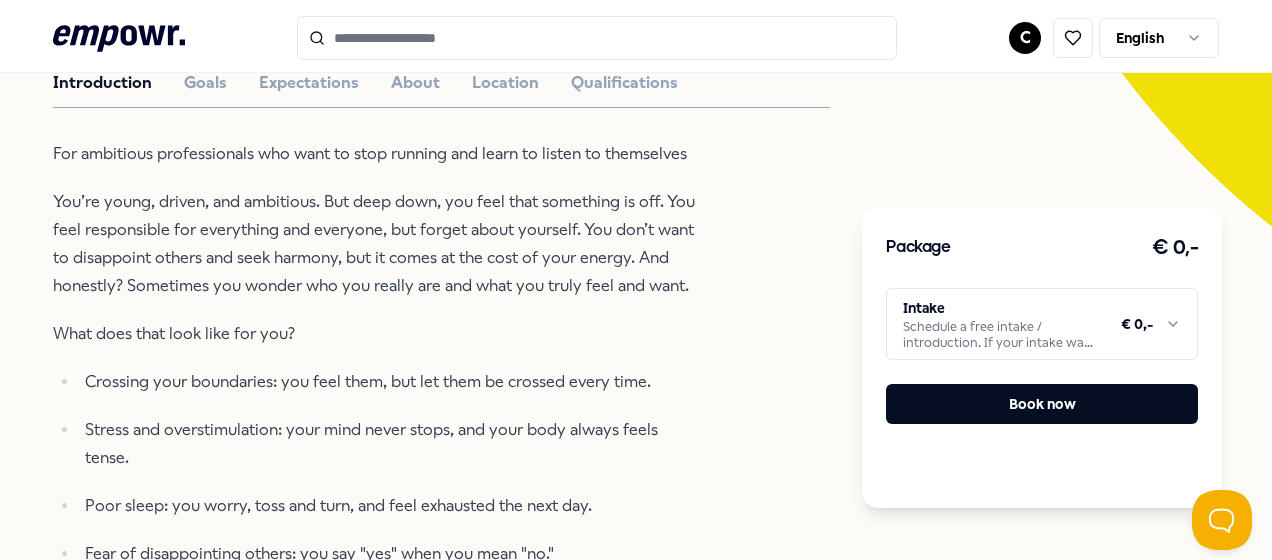 scroll, scrollTop: 569, scrollLeft: 0, axis: vertical 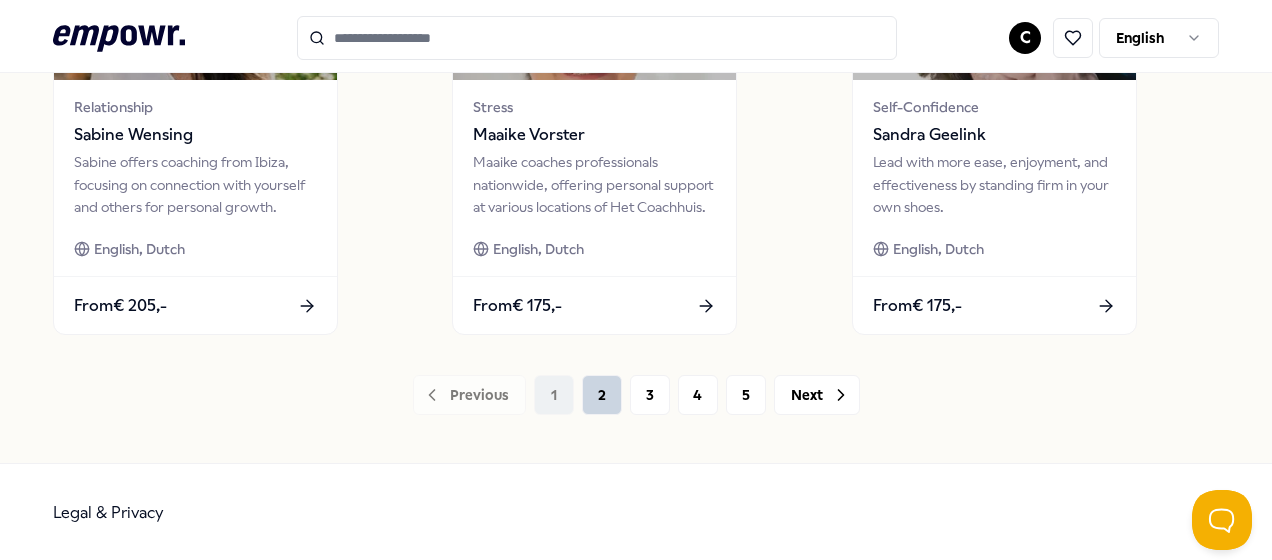 click on "2" at bounding box center [602, 395] 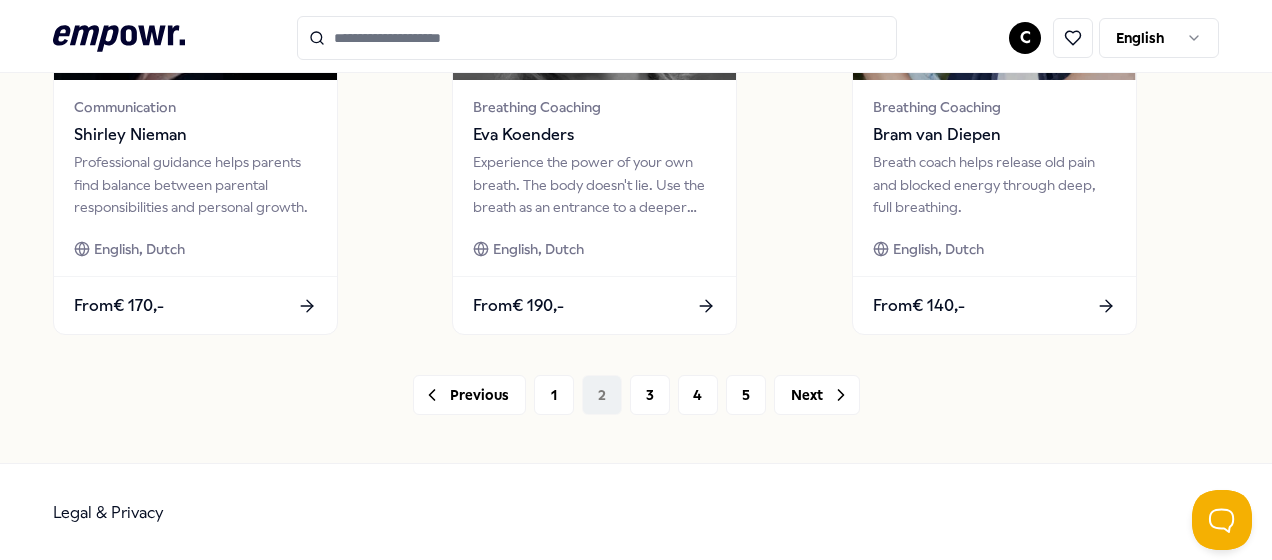 scroll, scrollTop: 1185, scrollLeft: 0, axis: vertical 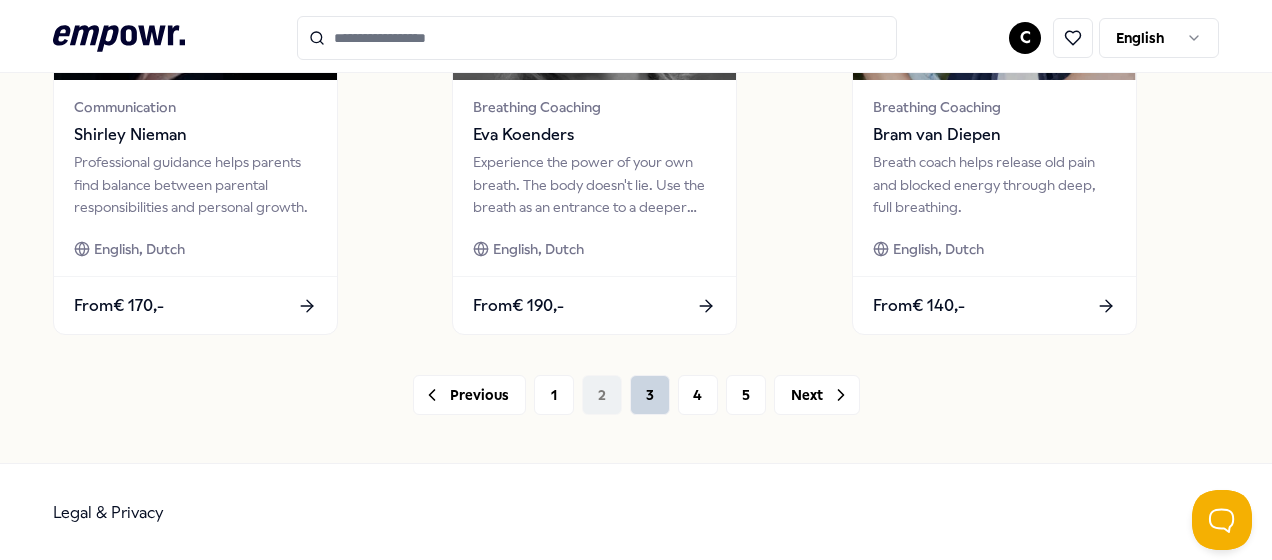 click on "3" at bounding box center [650, 395] 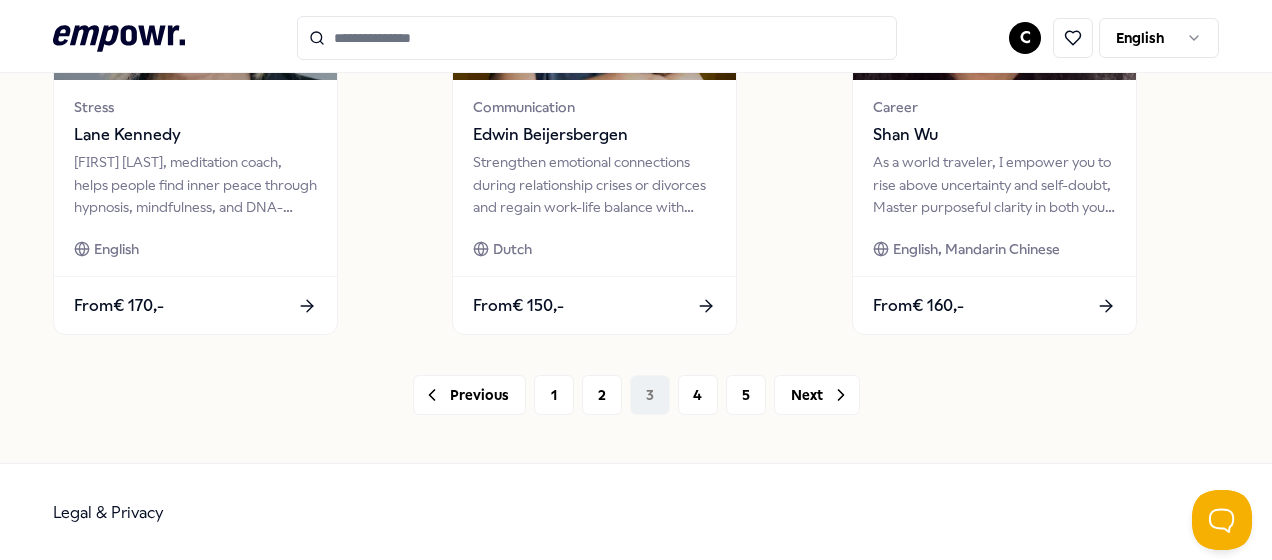scroll, scrollTop: 1185, scrollLeft: 0, axis: vertical 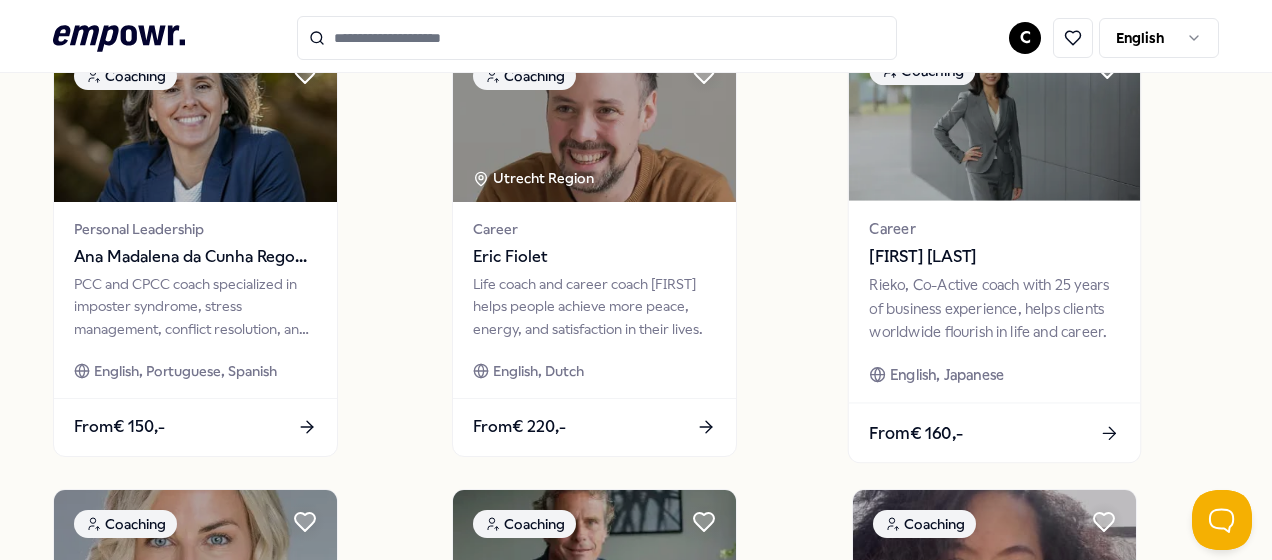 click on "Rieko, Co-Active coach with 25 years of business experience, helps clients
worldwide flourish in life and career." at bounding box center [994, 308] 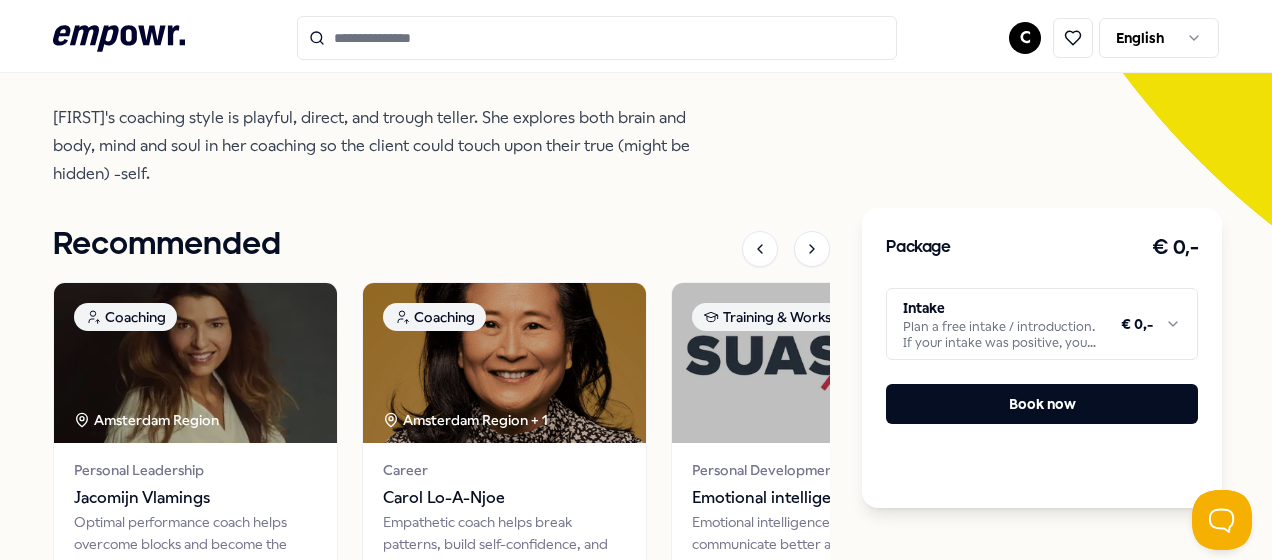 scroll, scrollTop: 569, scrollLeft: 0, axis: vertical 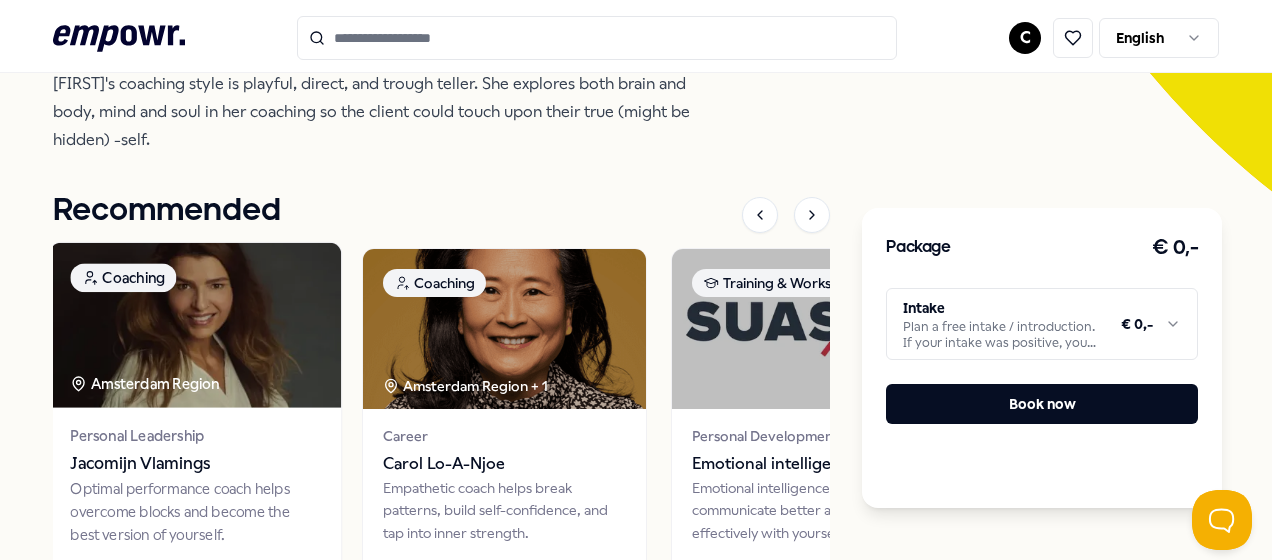 click at bounding box center (195, 325) 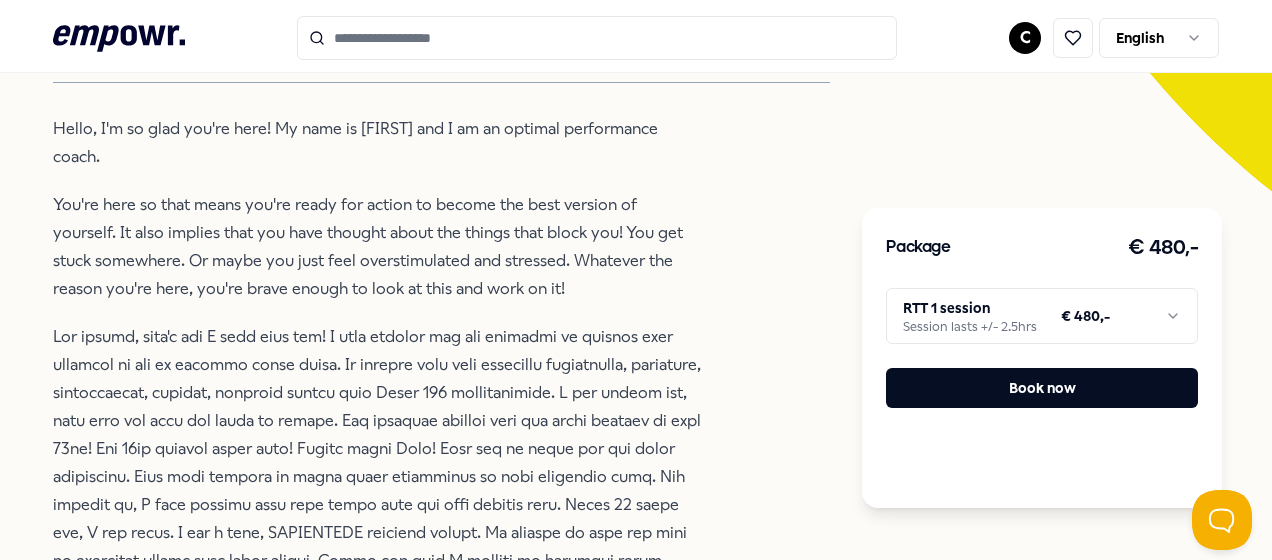 scroll, scrollTop: 129, scrollLeft: 0, axis: vertical 